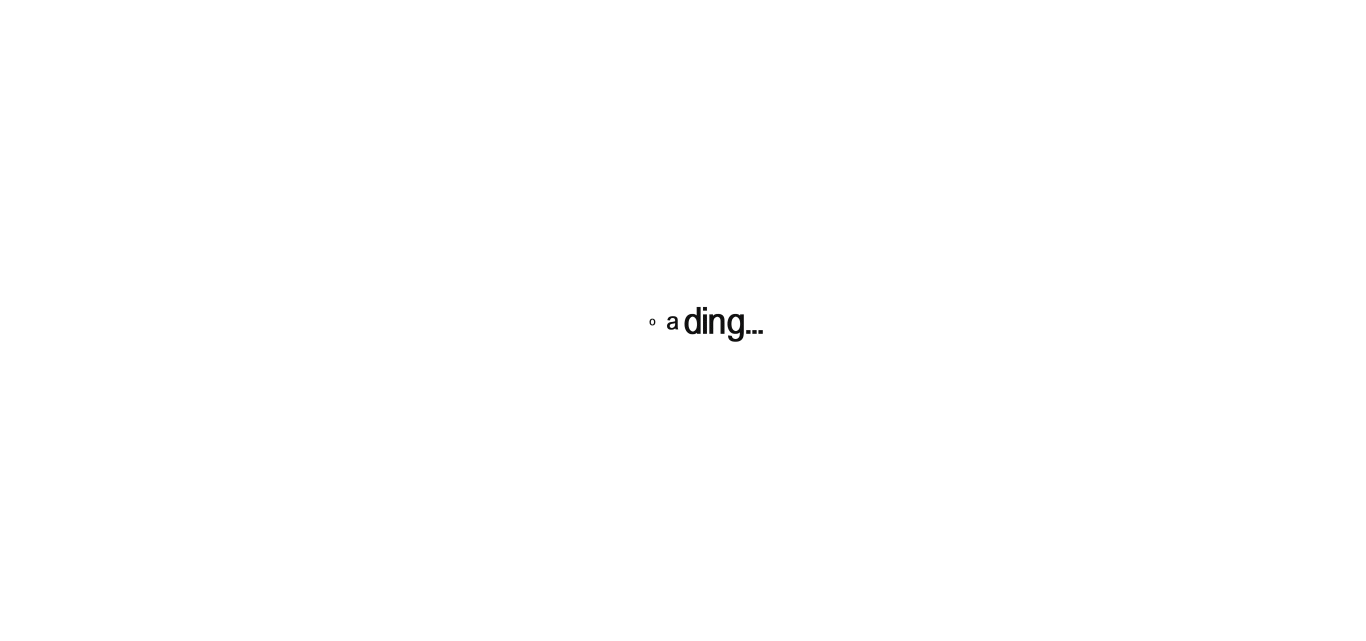 scroll, scrollTop: 0, scrollLeft: 0, axis: both 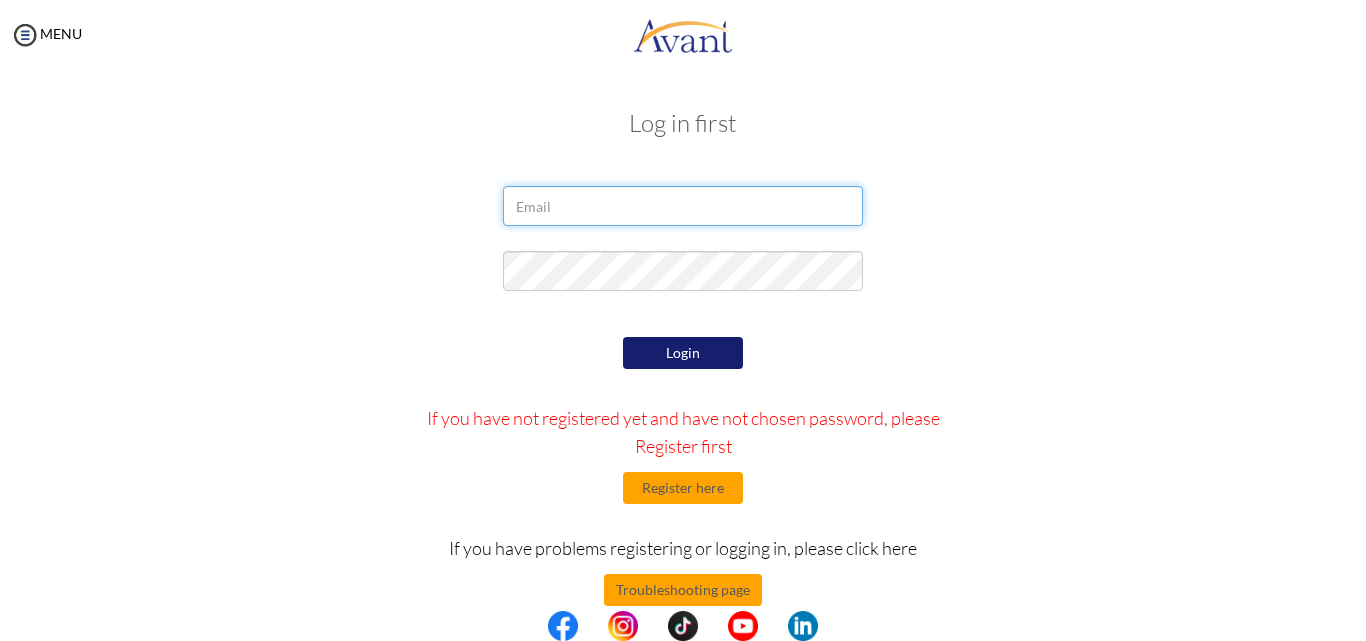 click at bounding box center [683, 206] 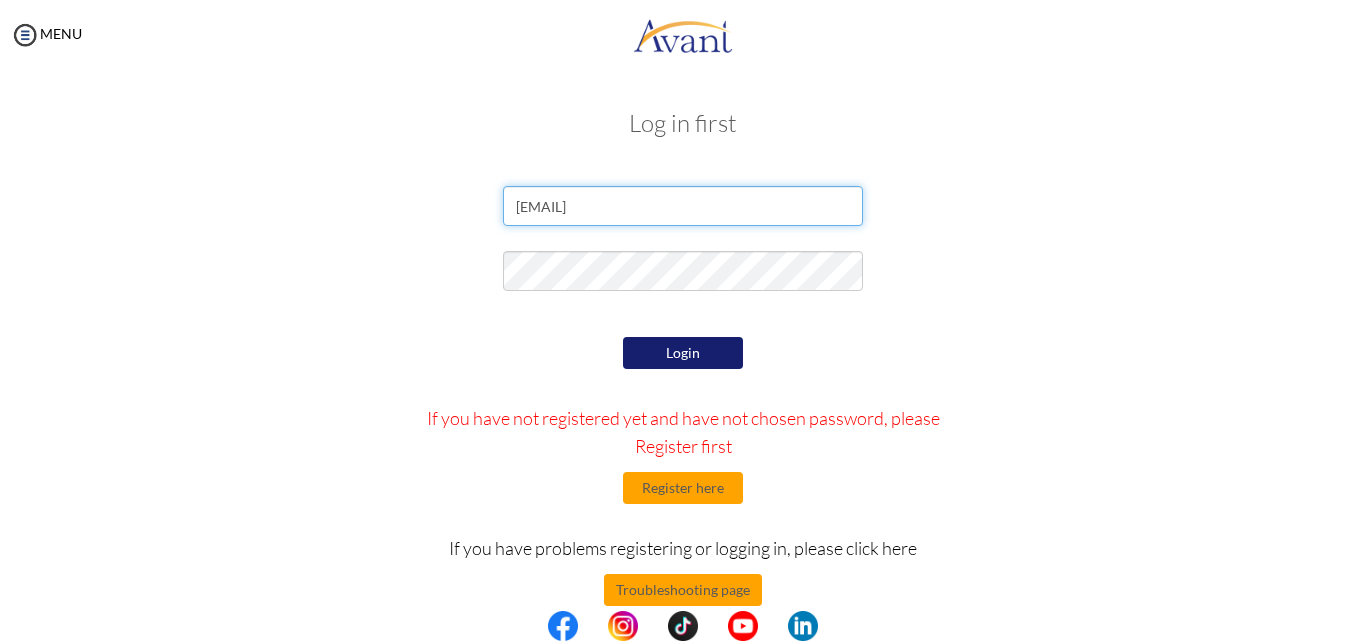 drag, startPoint x: 691, startPoint y: 207, endPoint x: 407, endPoint y: 228, distance: 284.77536 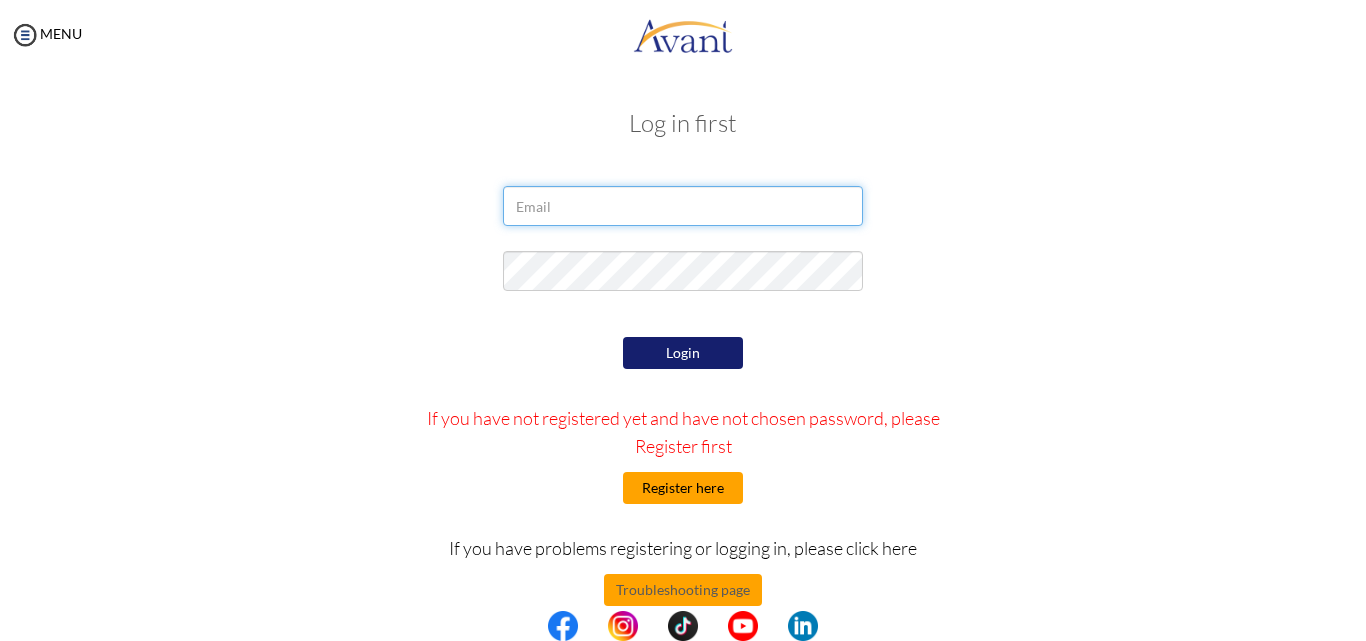 type 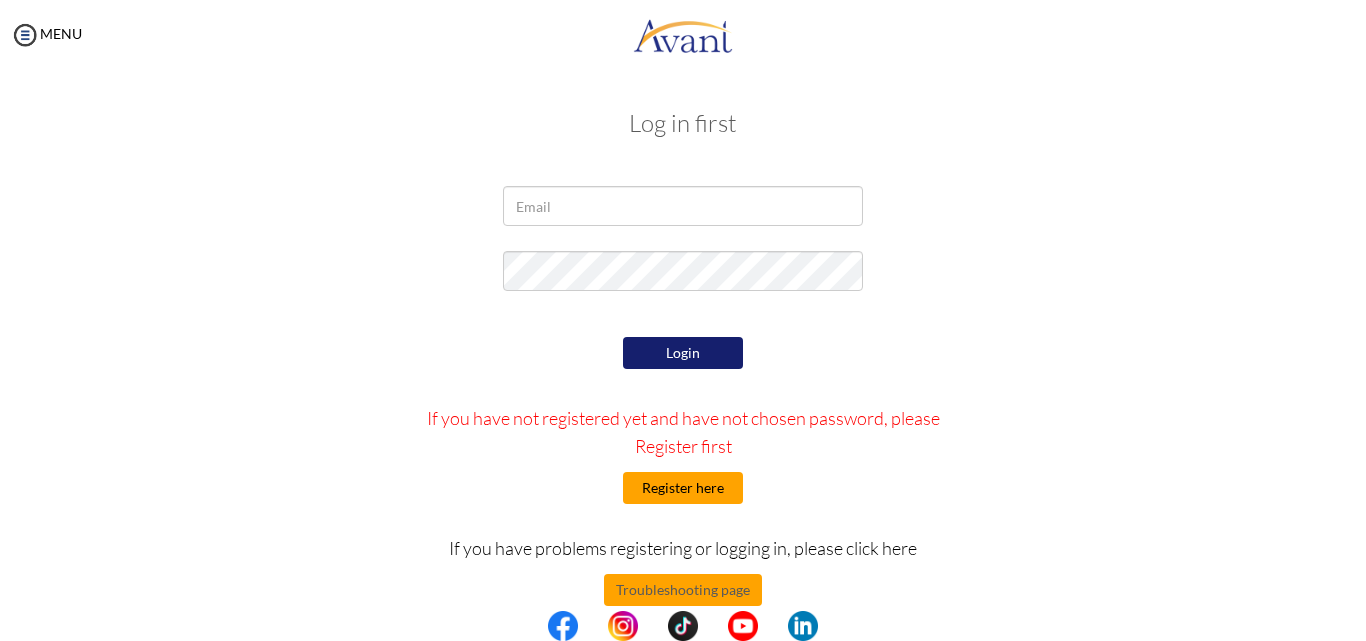 click on "Register here" at bounding box center (683, 488) 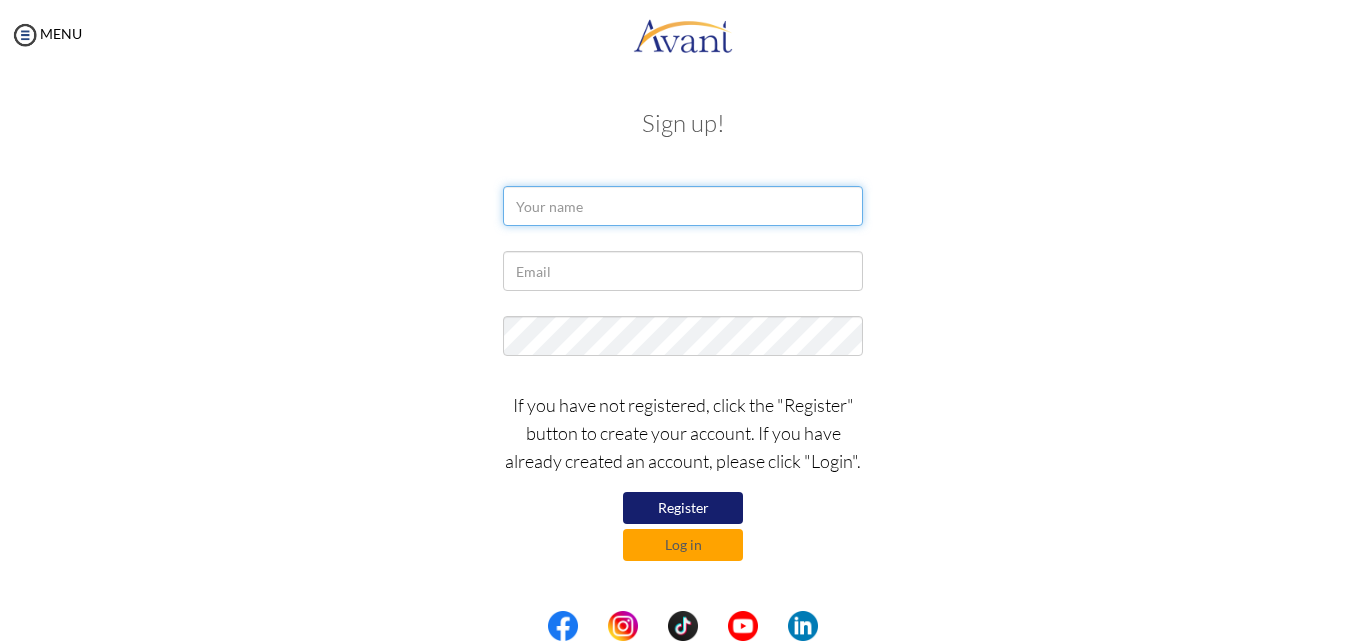 drag, startPoint x: 587, startPoint y: 201, endPoint x: 582, endPoint y: 217, distance: 16.763054 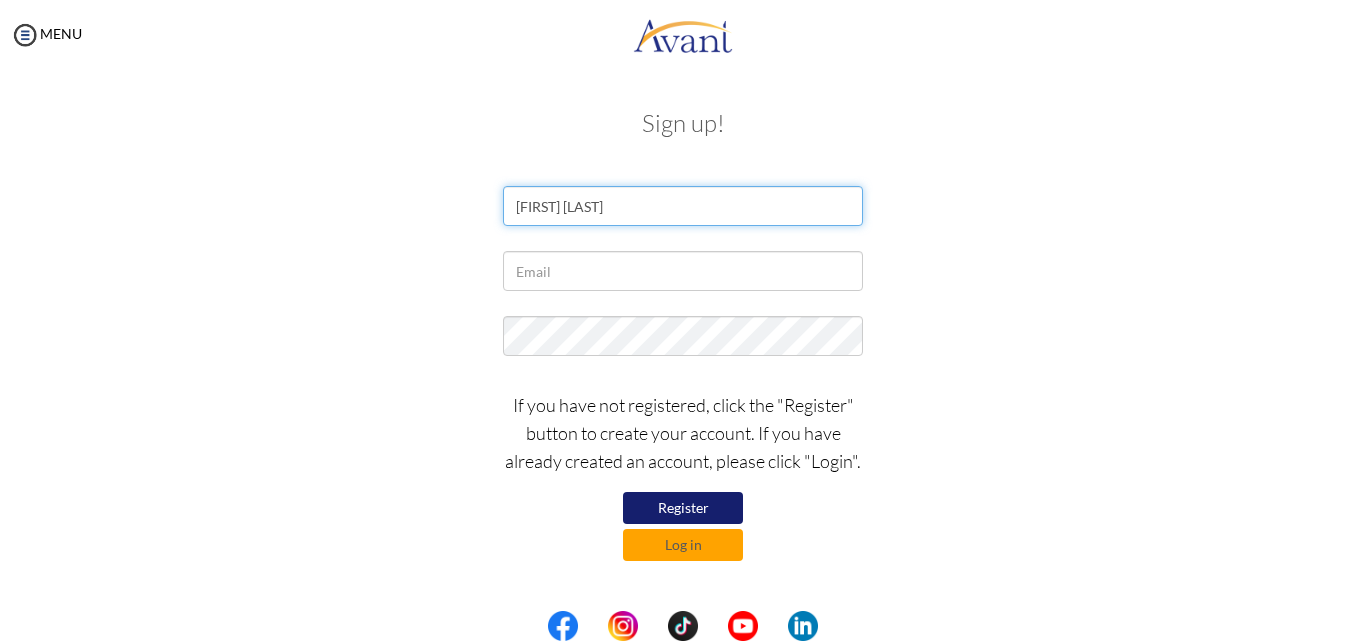 type on "[FIRST] [MIDDLE] [LAST]" 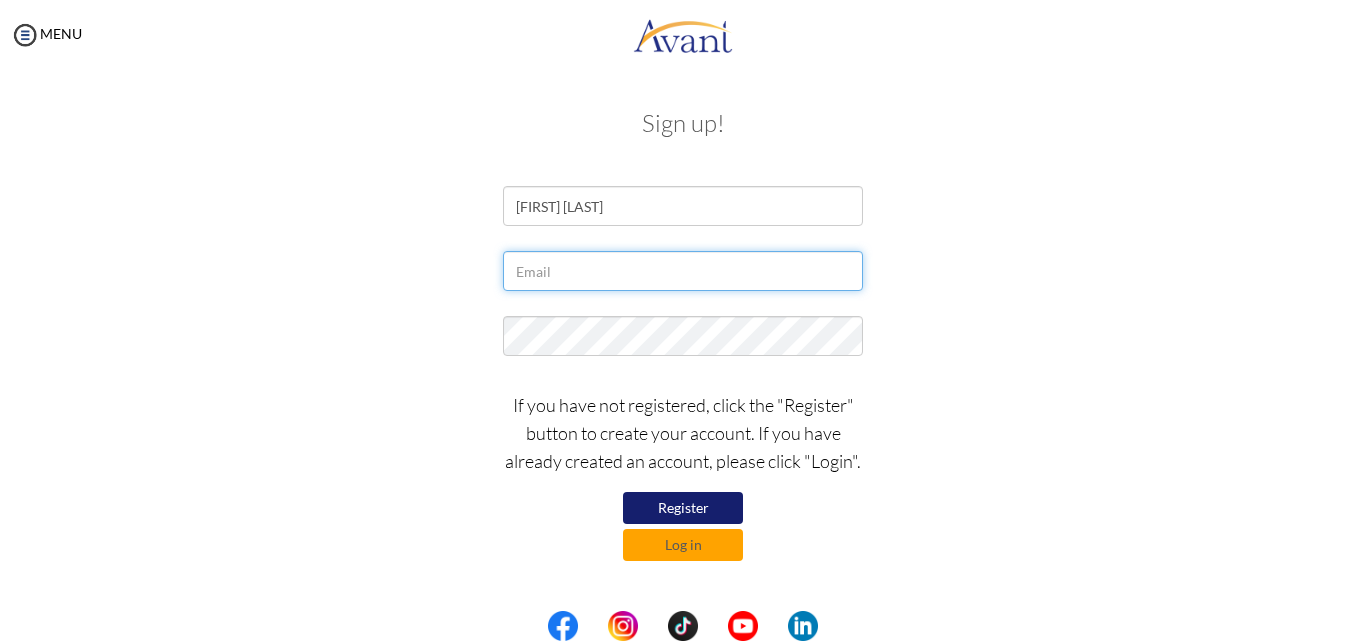 click at bounding box center (683, 271) 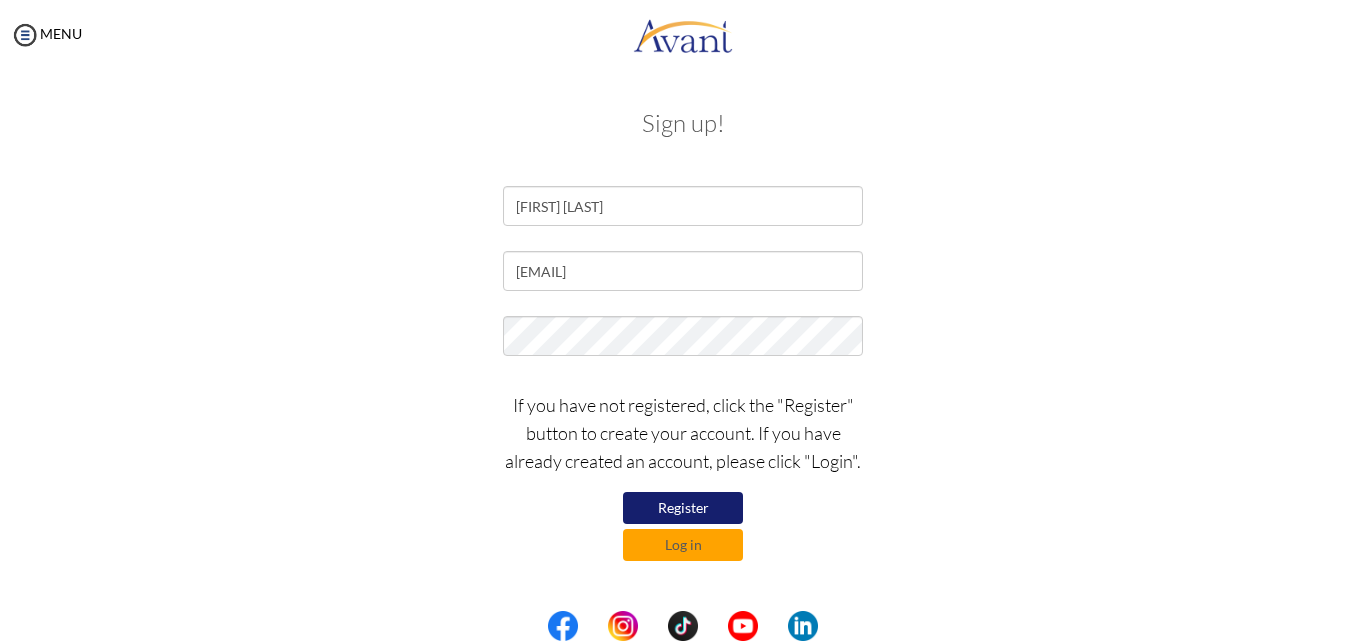 click on "[FIRST] [MIDDLE] [LAST]" at bounding box center (683, 211) 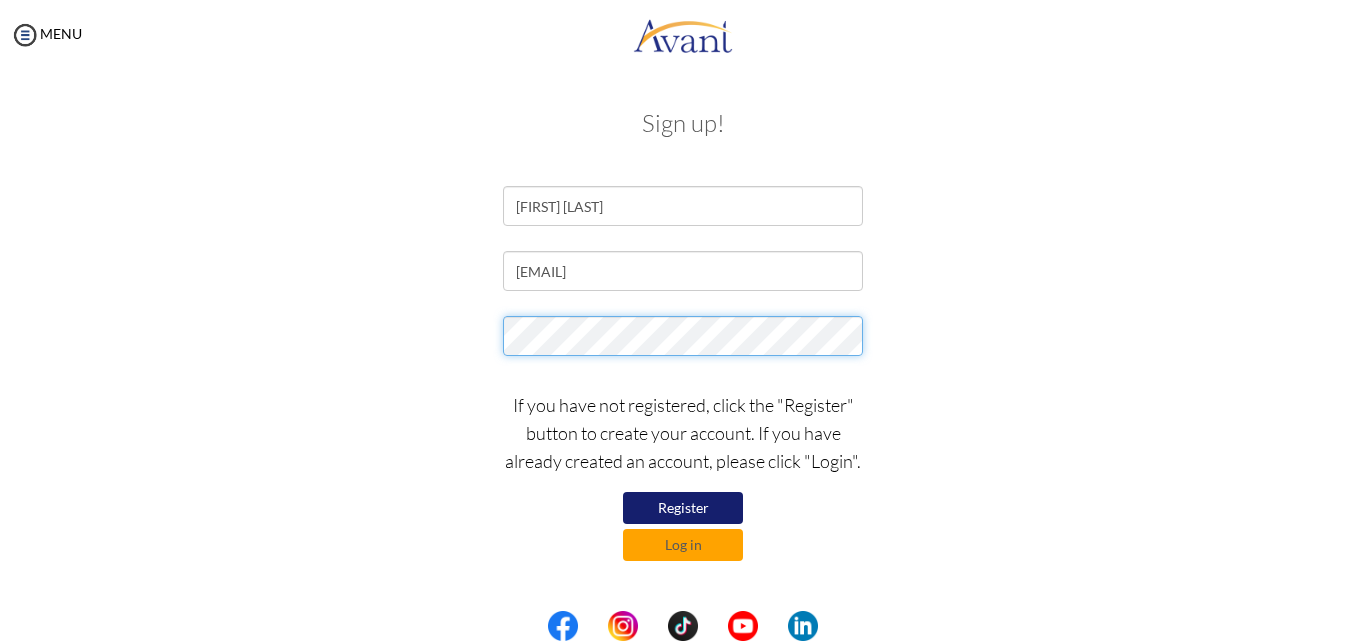 click at bounding box center [683, 341] 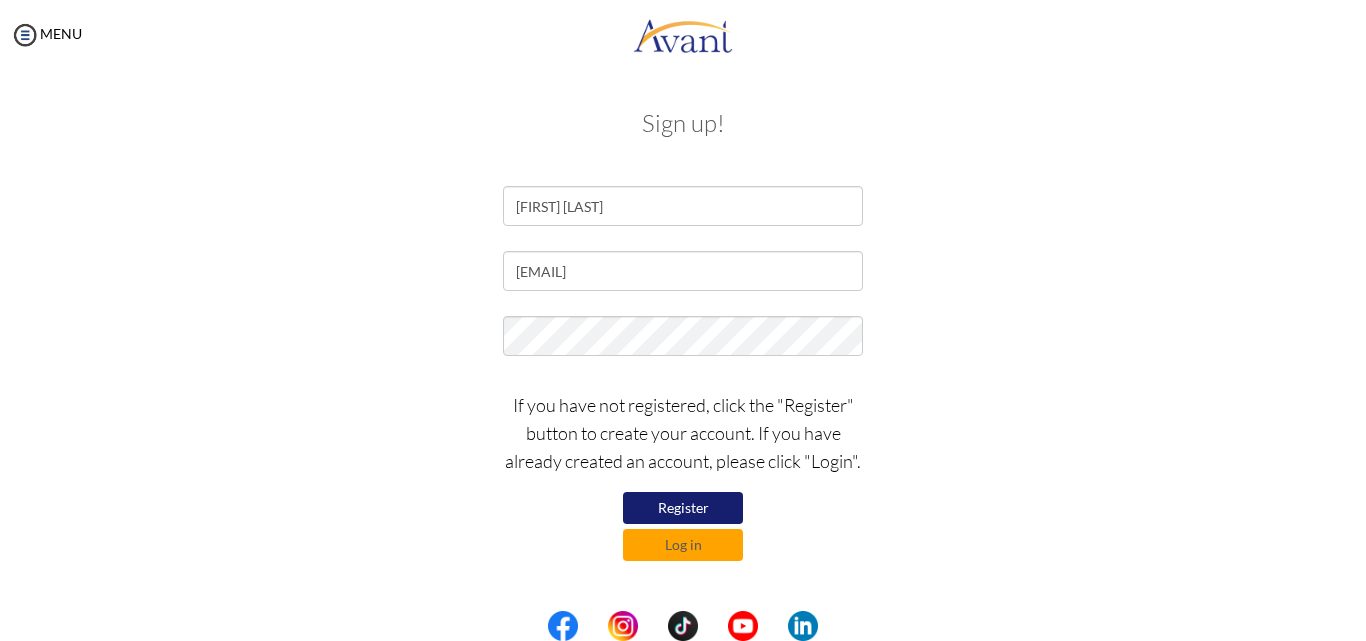 click on "Register" at bounding box center [683, 508] 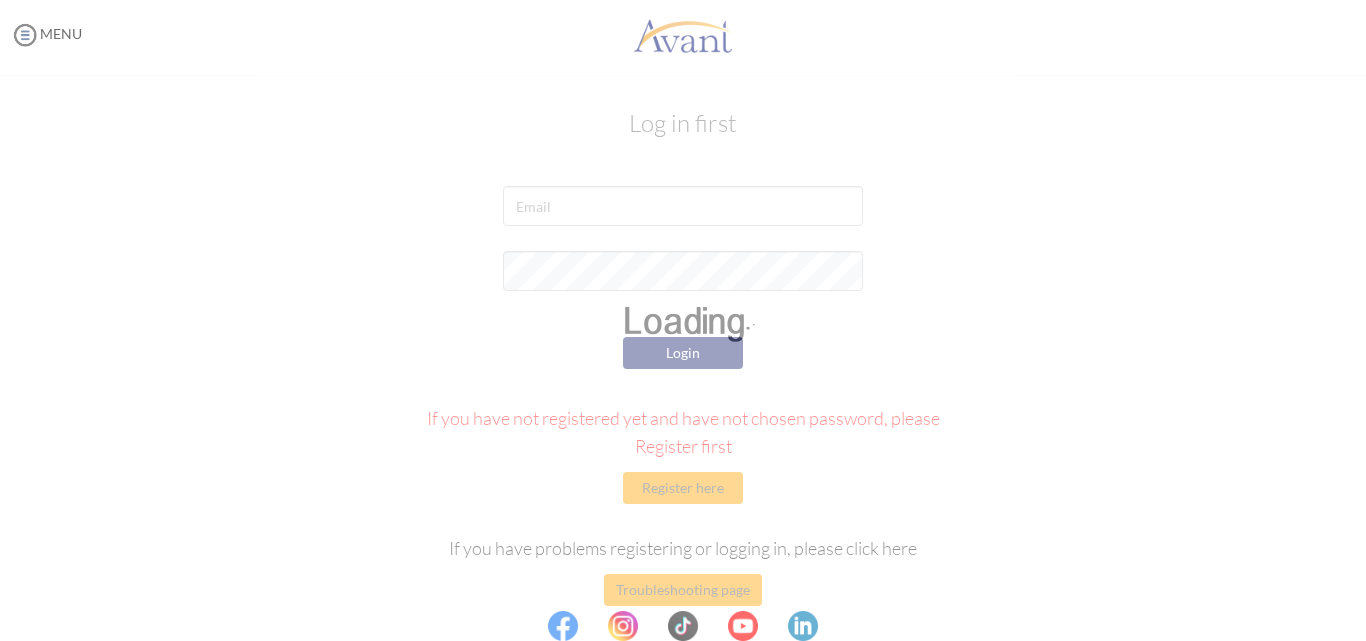 scroll, scrollTop: 0, scrollLeft: 0, axis: both 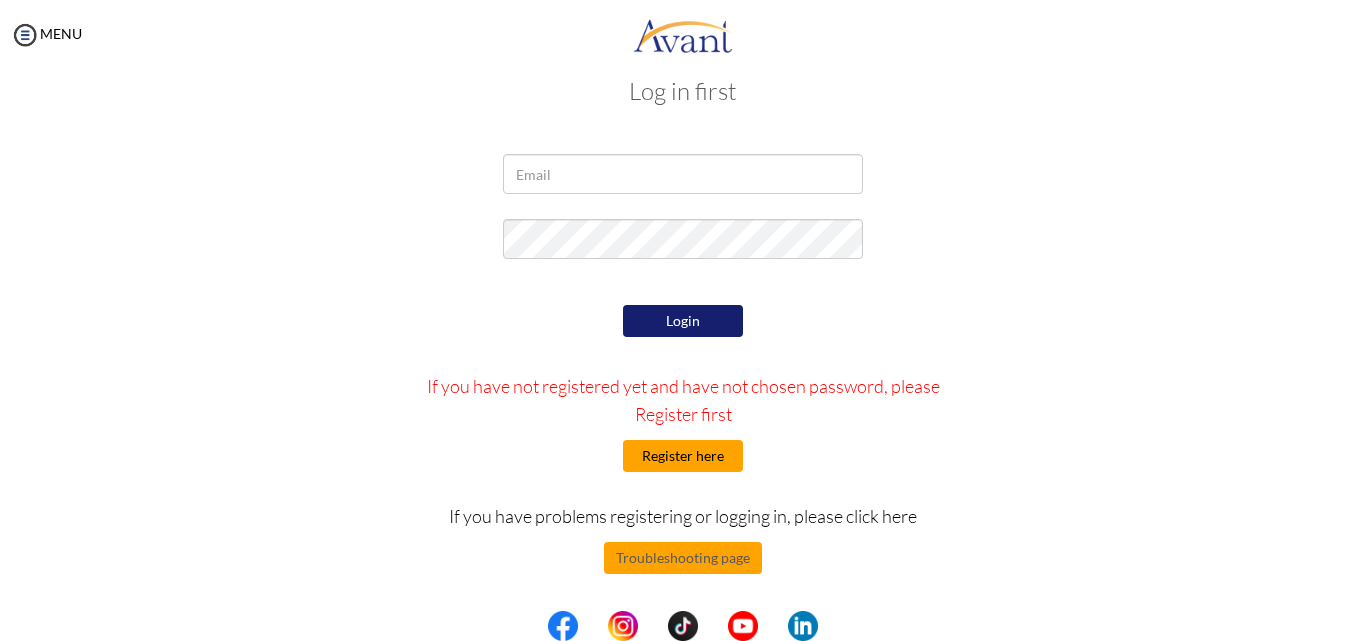 click on "Register here" at bounding box center [683, 456] 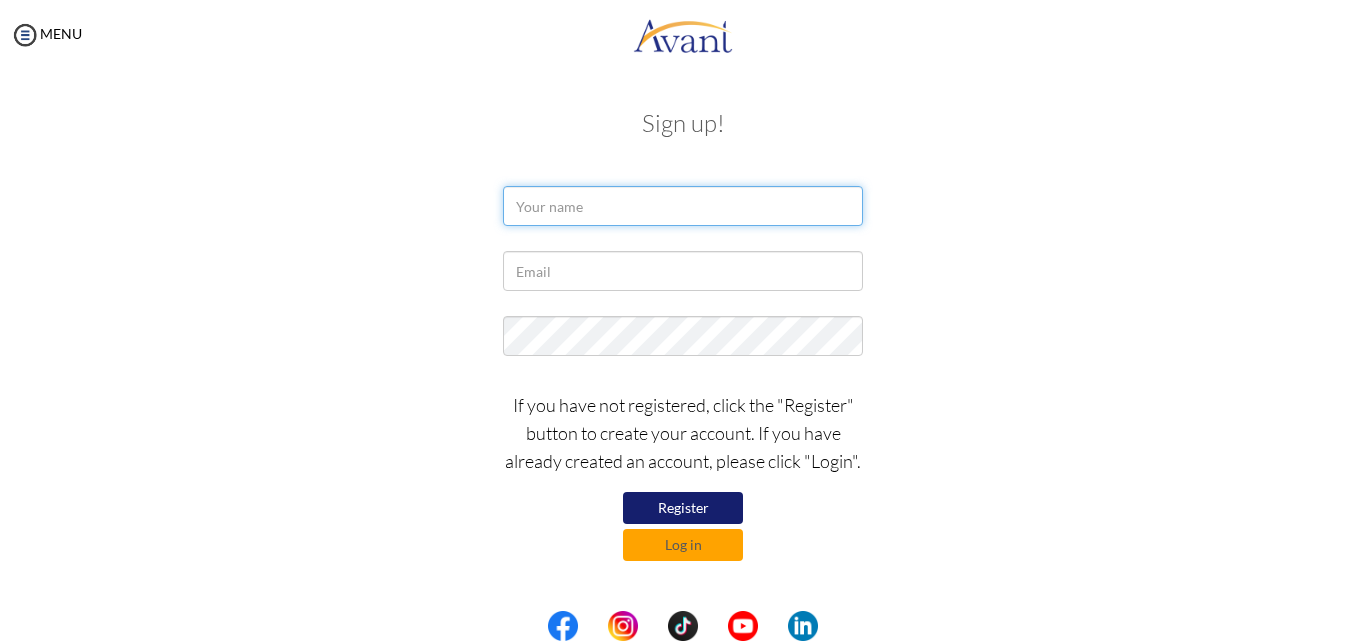 click at bounding box center [683, 206] 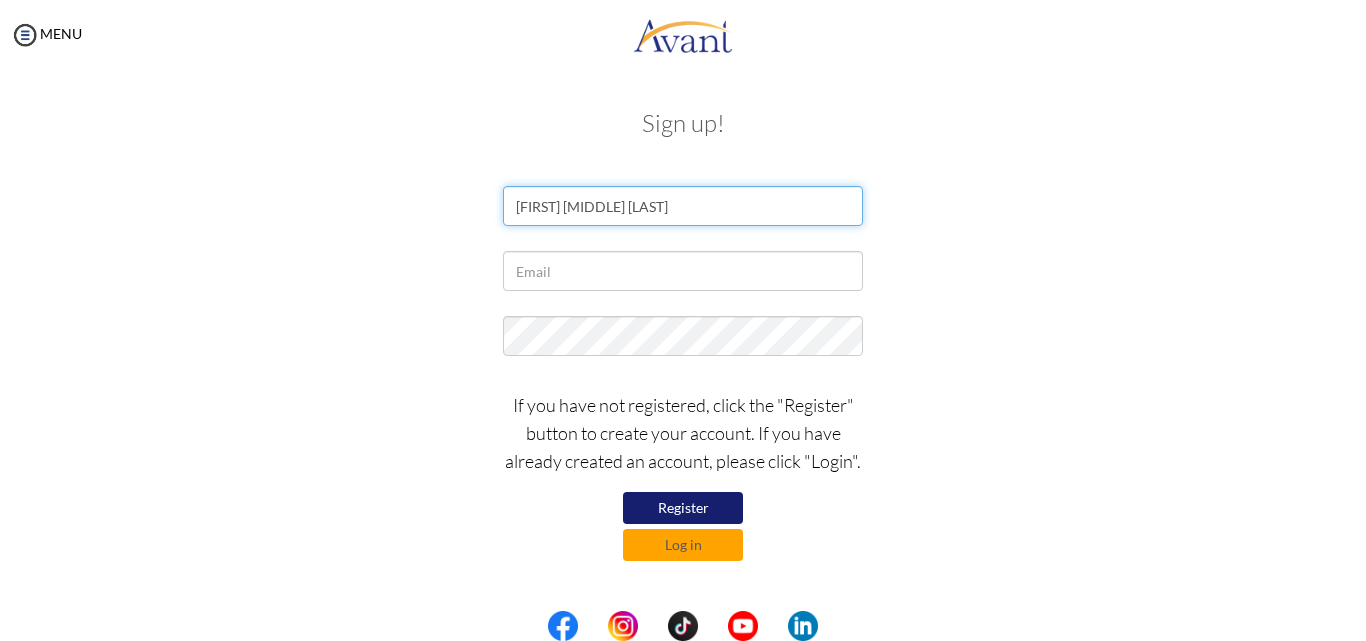 type on "[FIRST] [MIDDLE] [LAST]" 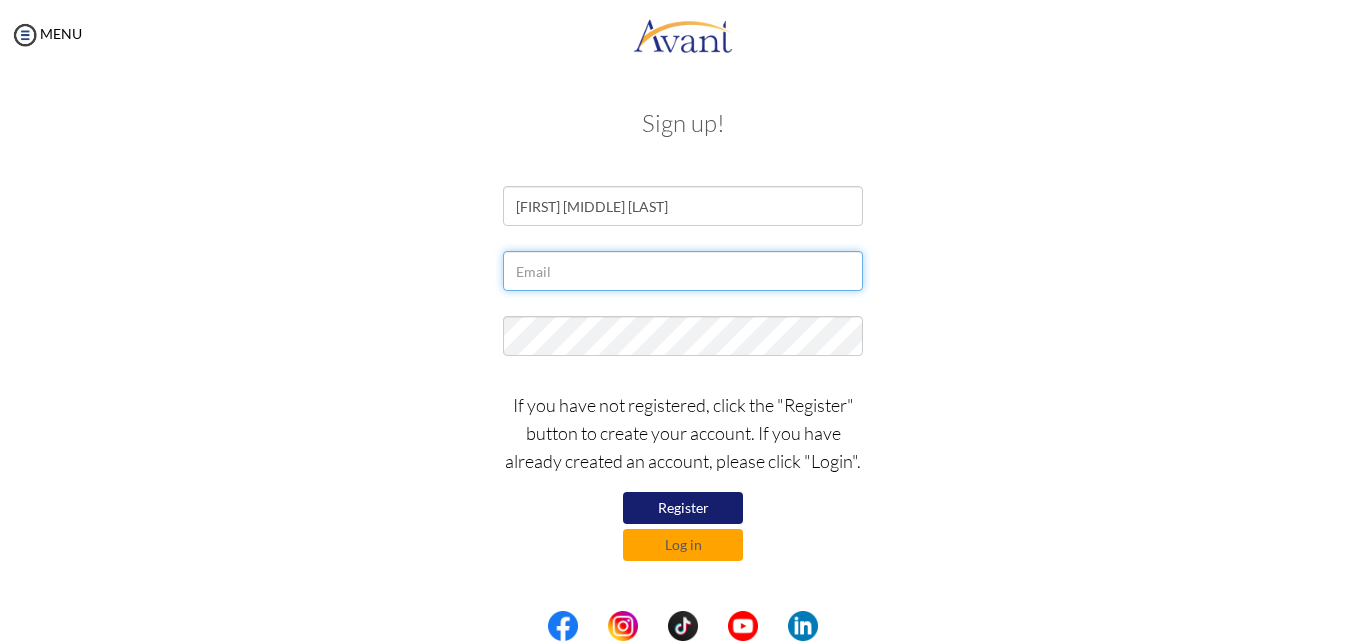 click at bounding box center [683, 271] 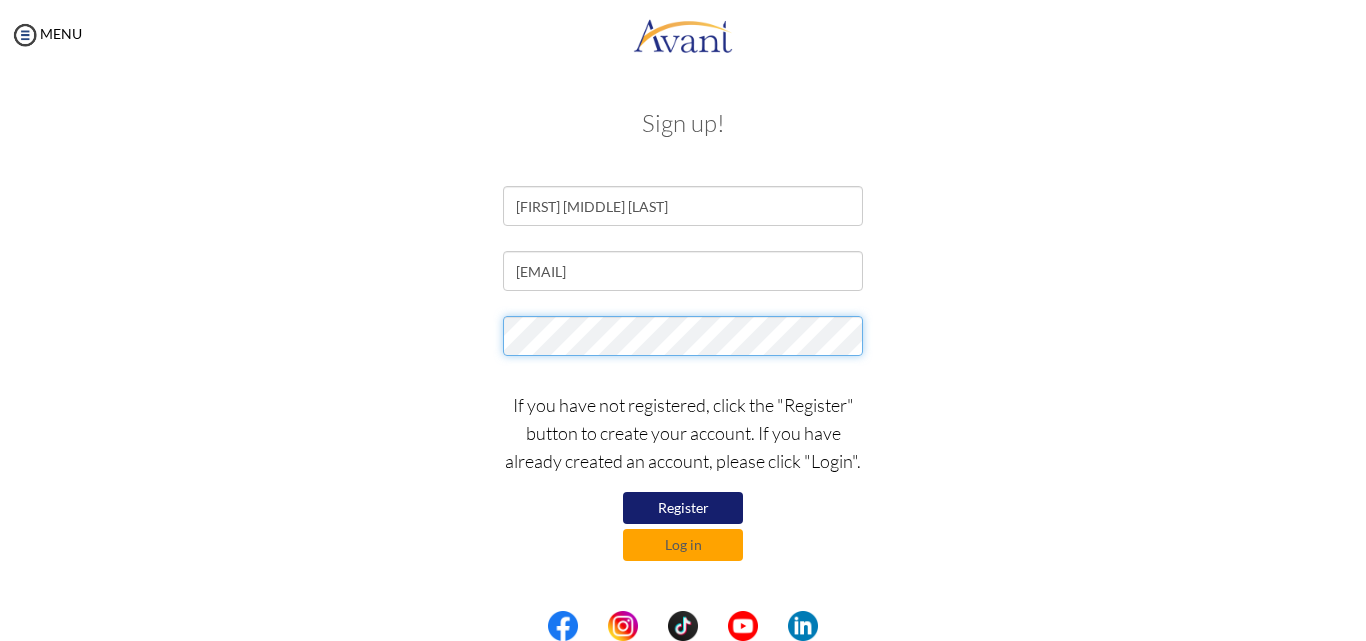 click on "winnie nditi nyerere
nyererewin24@[EXAMPLE.COM]
If you have not registered, click the "Register" button to create your account. If you have already created an account, please click "Login".
Register
Log in" at bounding box center [683, 373] 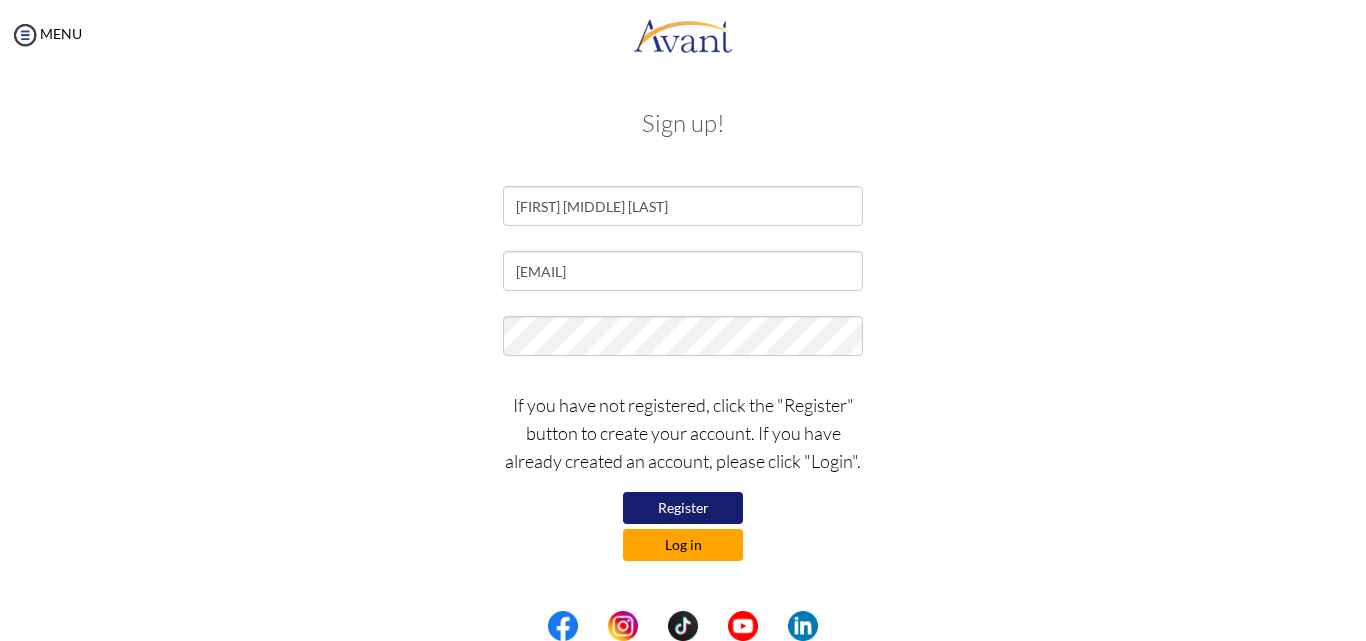 click on "Log in" at bounding box center (683, 545) 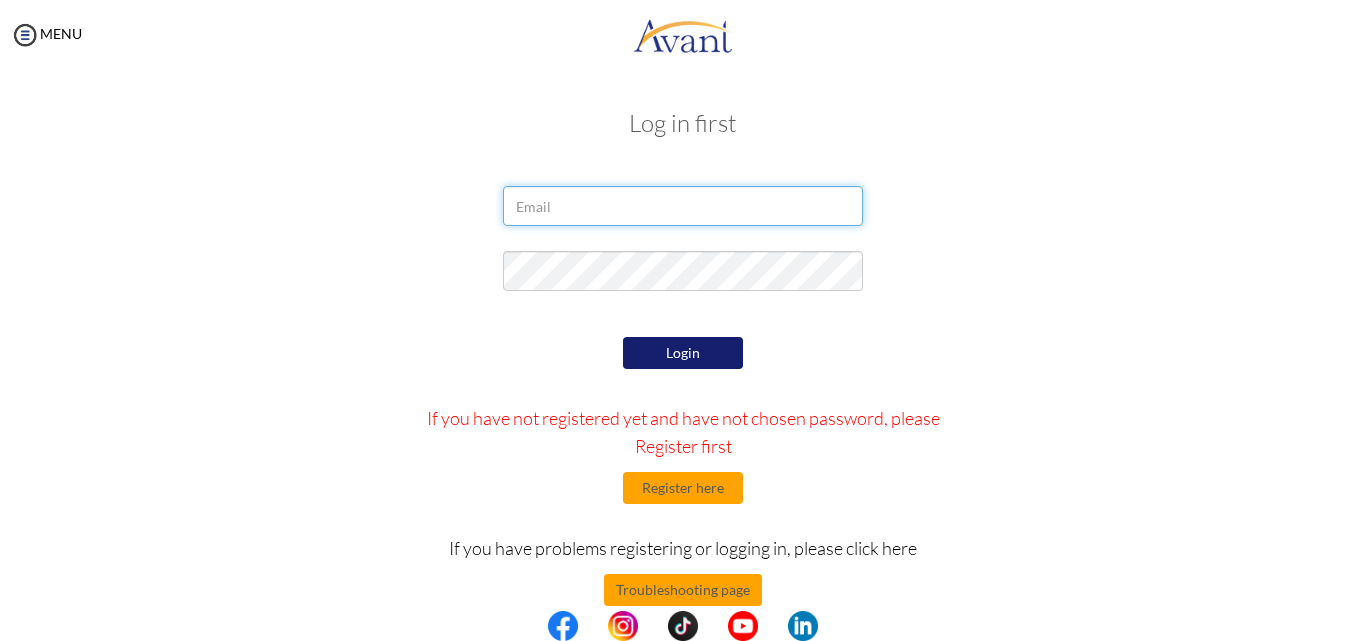 click at bounding box center (683, 206) 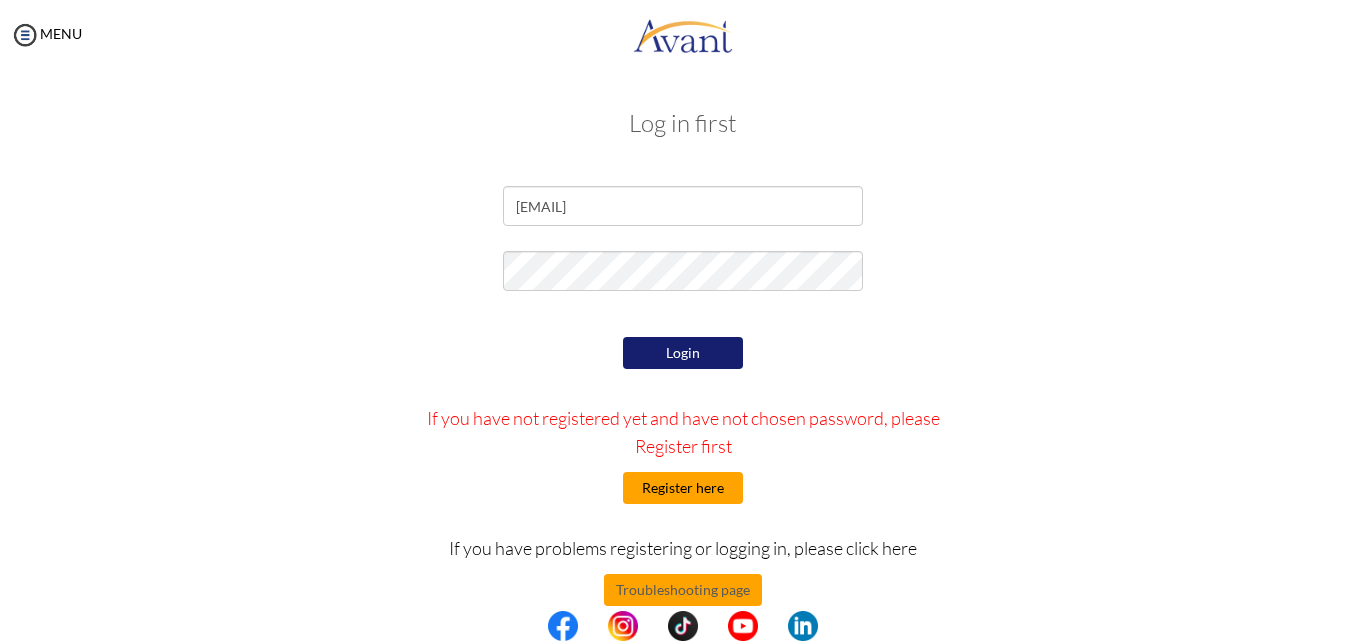 click on "Register here" at bounding box center [683, 488] 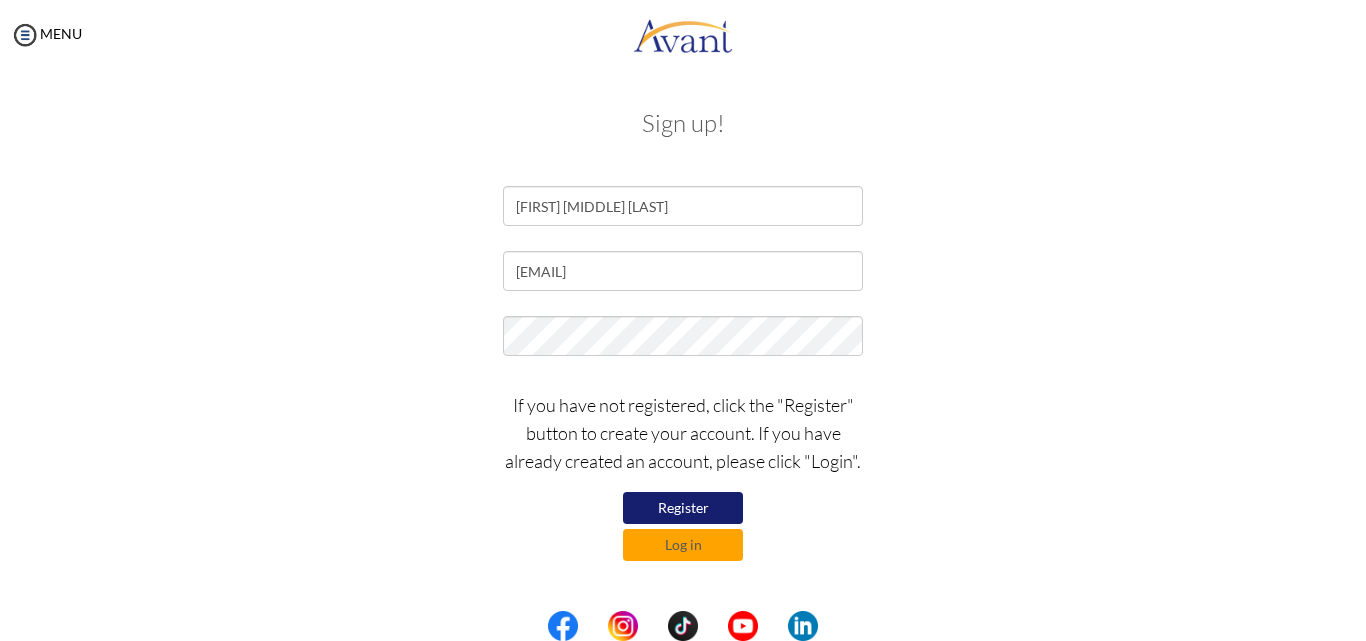 click on "Register" at bounding box center (683, 508) 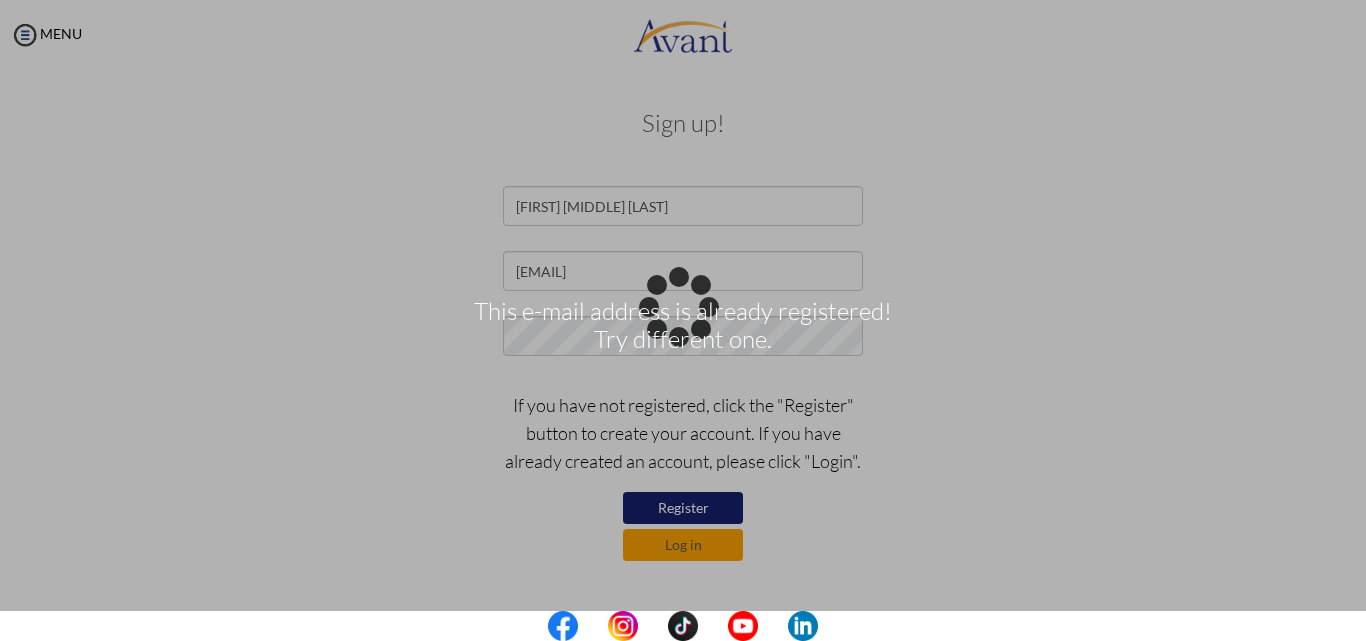 click on "This e-mail address is already registered! Try different one." at bounding box center (683, 321) 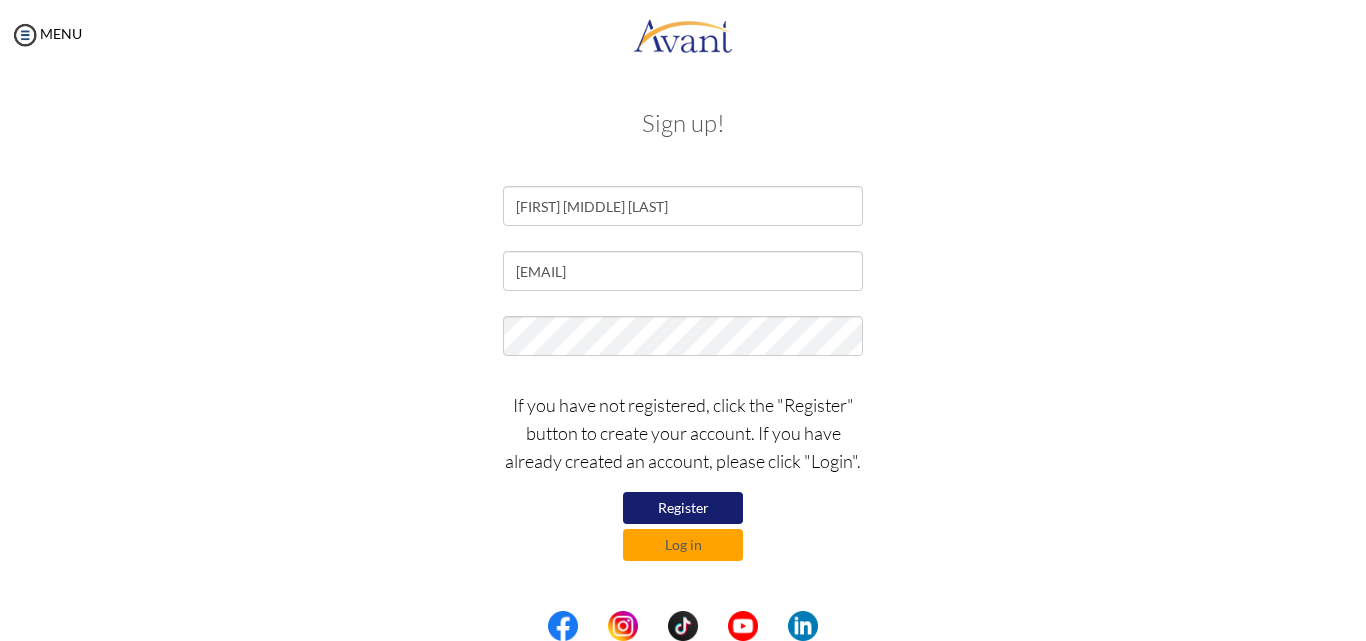 click on "Maintenance break. Please come back in 2 hours.
MENU
My Status
What is the next step?
We would like you to watch the introductory video Begin with Avant
We would like you to watch the program video Watch Program Video
We would like you to complete English exam Take Language Test
We would like you to complete clinical assessment Take Clinical Test
We would like you to complete qualification survey Take Qualification Survey
We would like you to watch expectations video Watch Expectations Video
You will be contacted by recruiter to schedule a call.
Your application is being reviewed. Please check your email regularly.
Process Overview
Check off each step as you go to track your progress!
1" at bounding box center [683, 320] 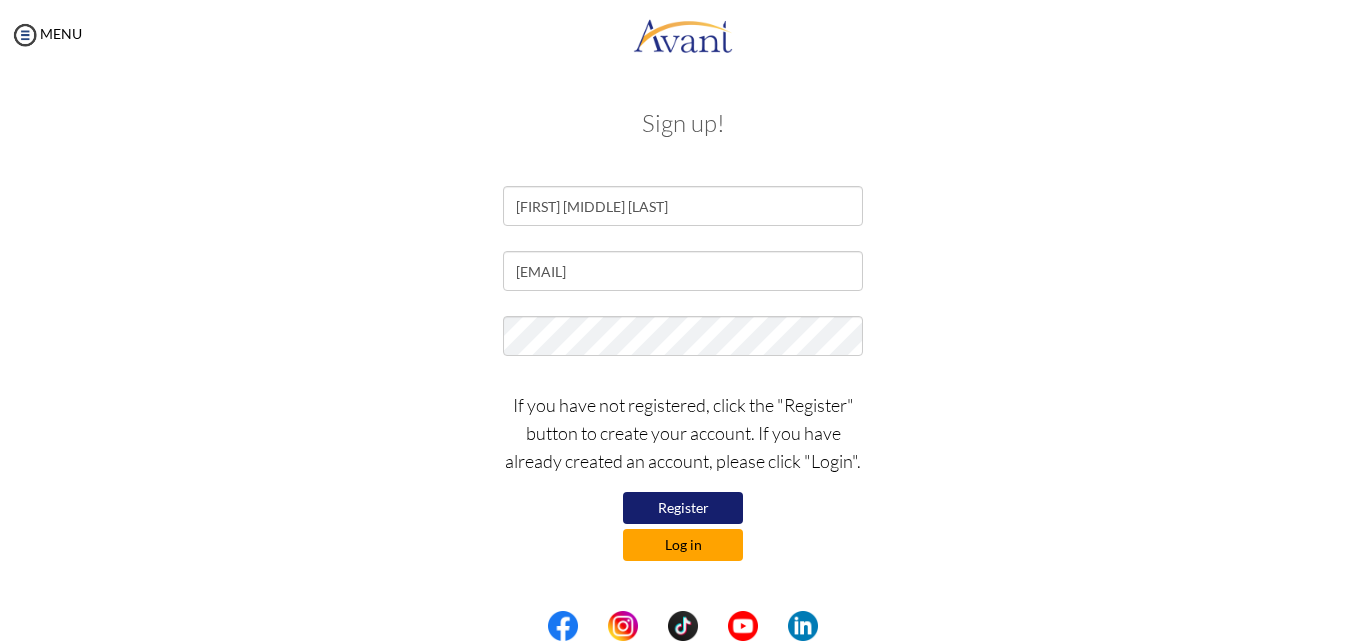 click on "Log in" at bounding box center (683, 545) 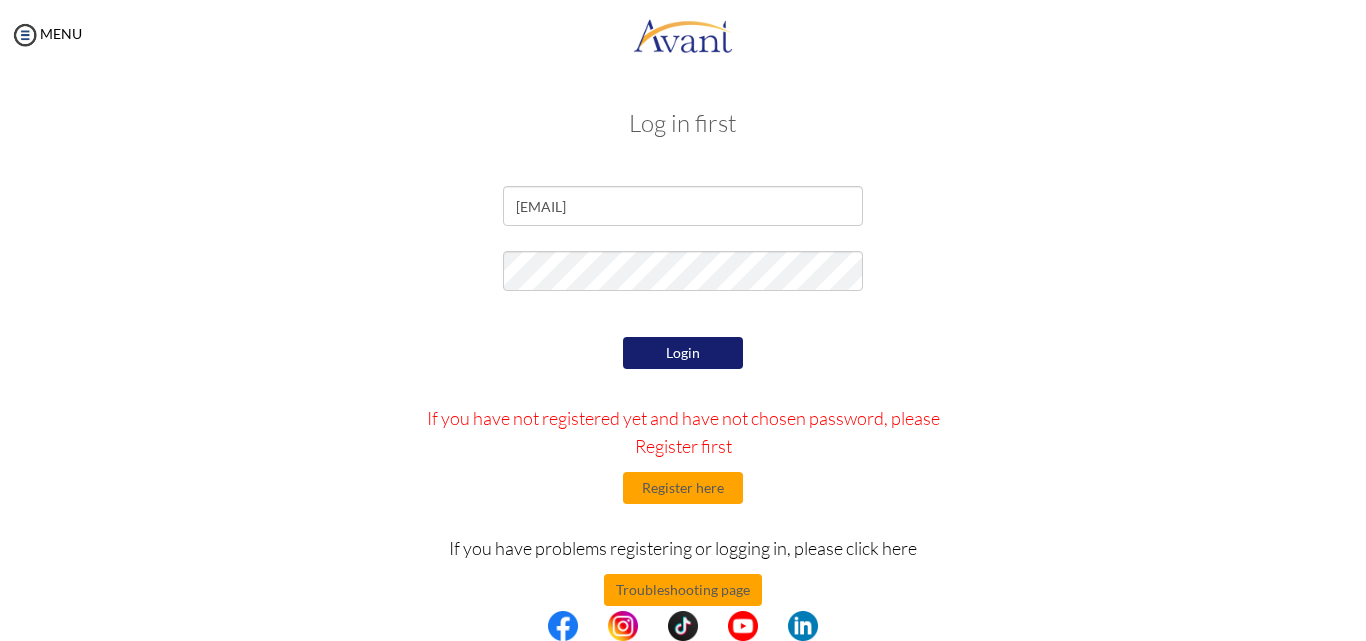 click on "Login" at bounding box center [683, 353] 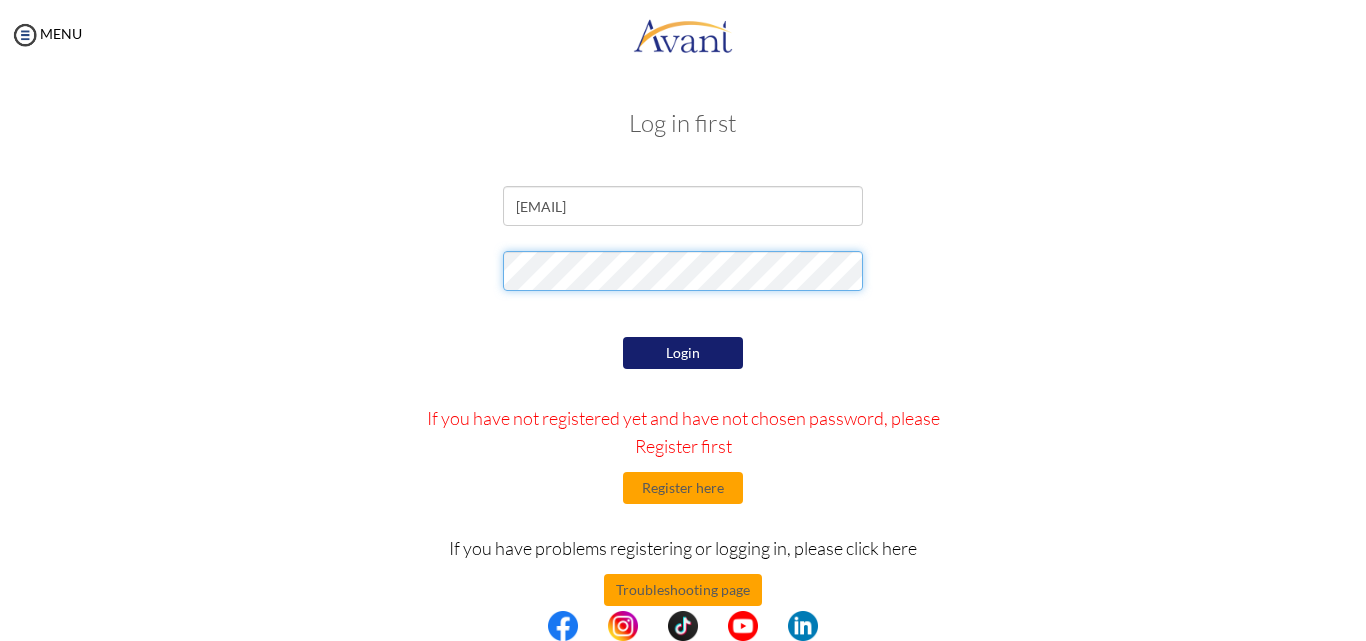 click on "nyererewin24@[EXAMPLE.COM]
Login
If you have not registered yet and have not chosen password, please Register first
Register here
If you have problems registering or logging in, please click here
Troubleshooting page
If you have forgotten password, please click here
Forgotten password" at bounding box center (683, 447) 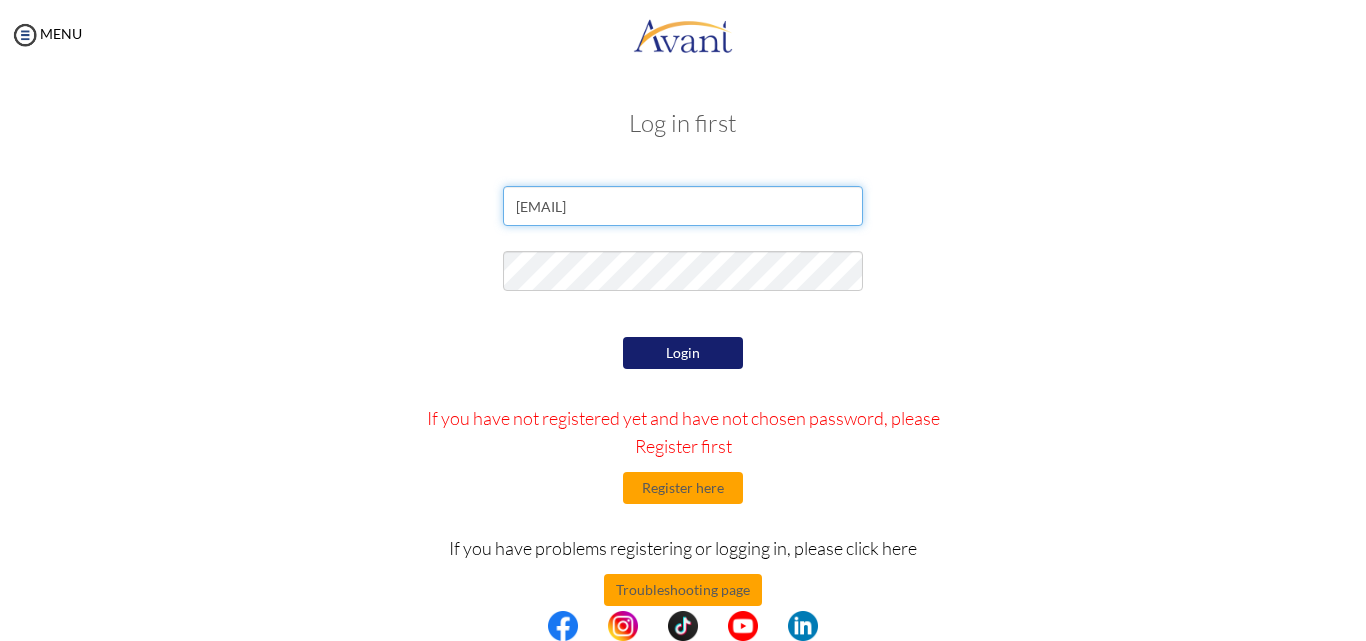 drag, startPoint x: 686, startPoint y: 223, endPoint x: 276, endPoint y: 268, distance: 412.46213 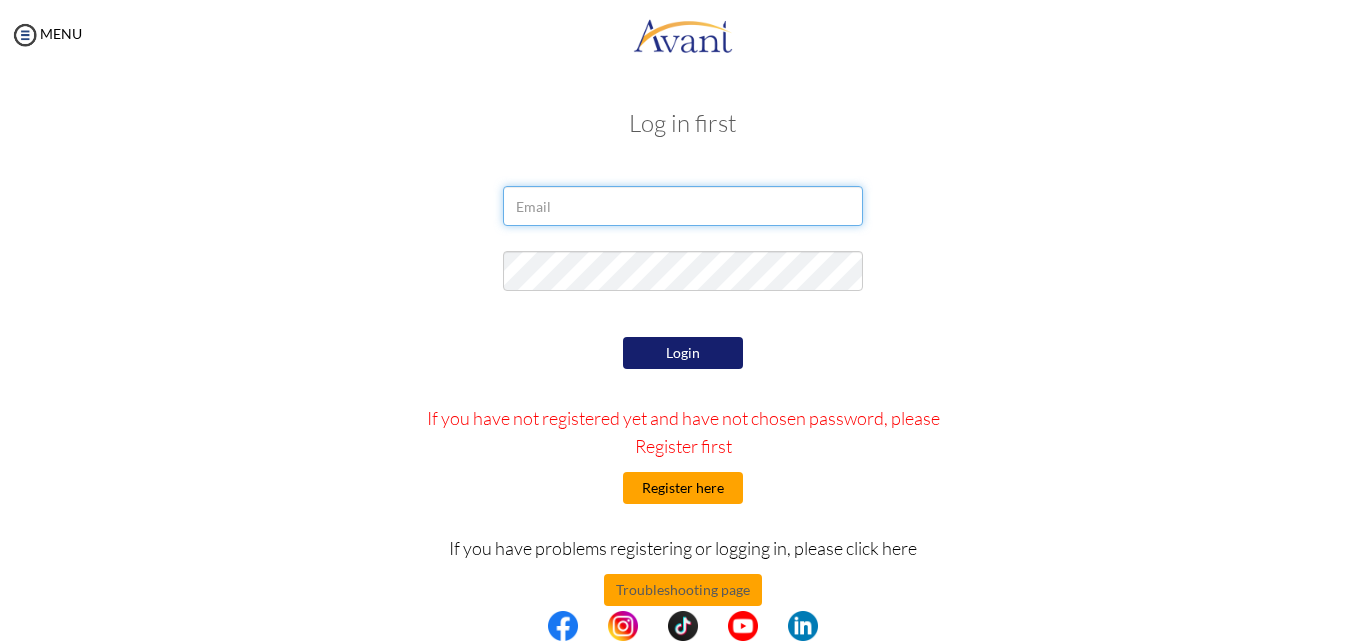 type 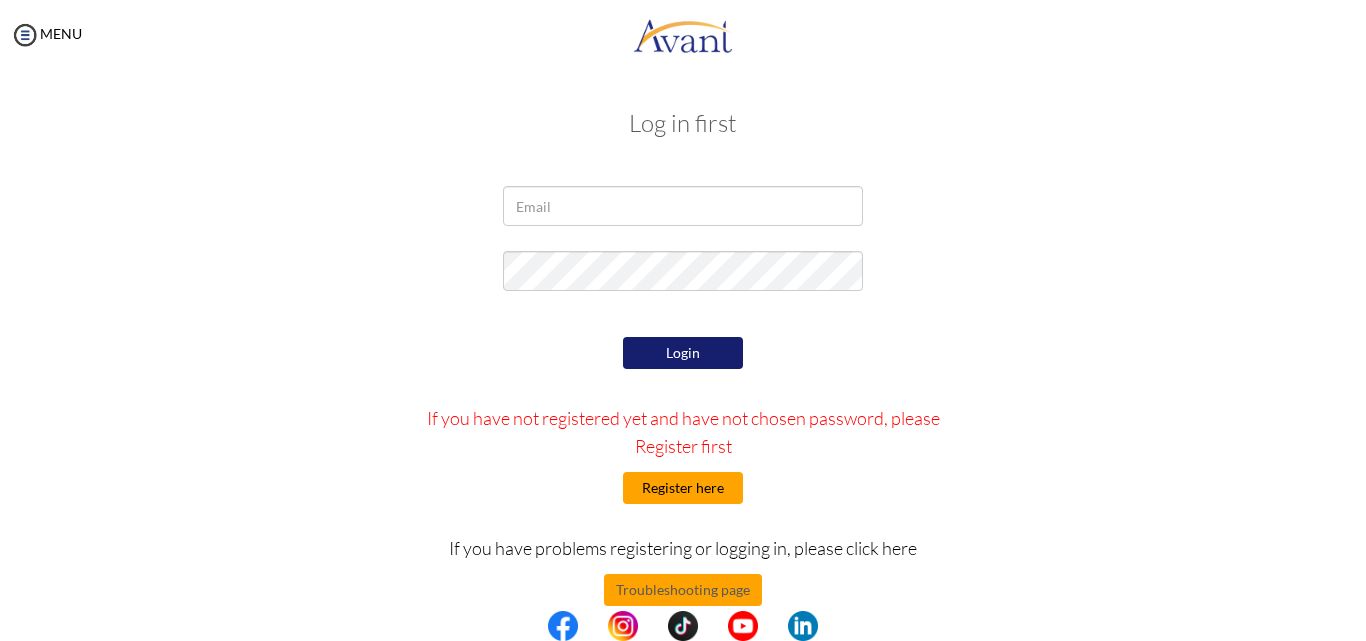 click on "Register here" at bounding box center (683, 488) 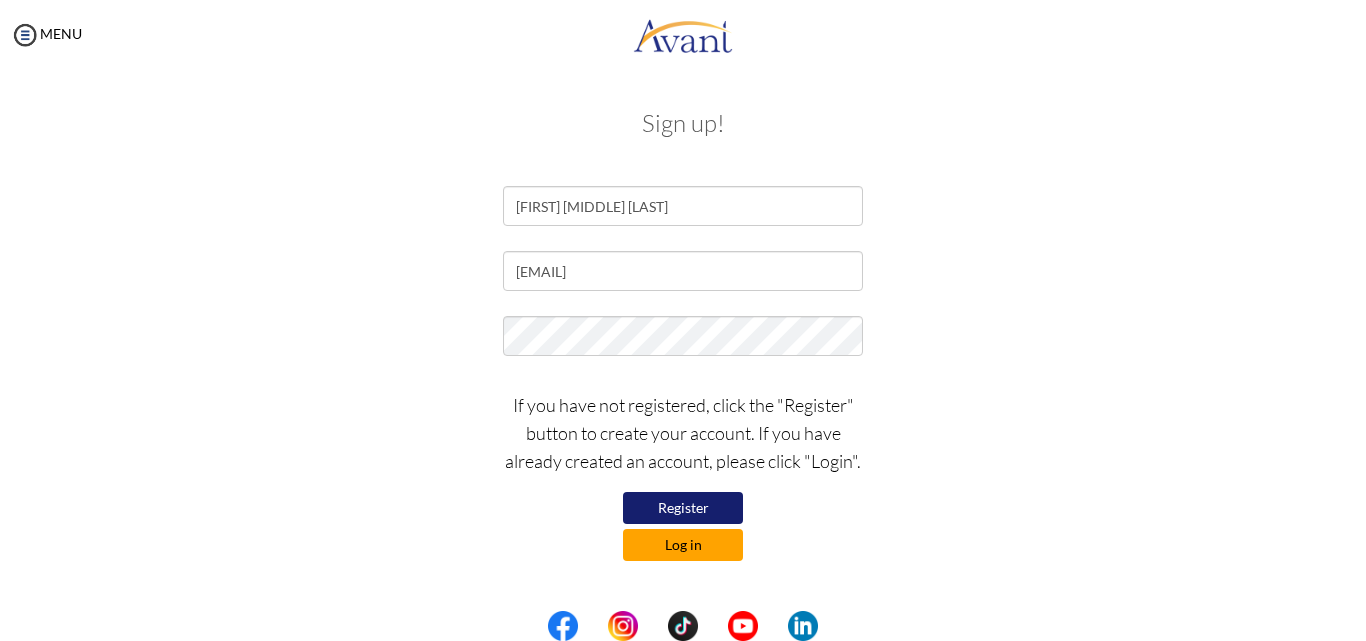 click on "Log in" at bounding box center (683, 545) 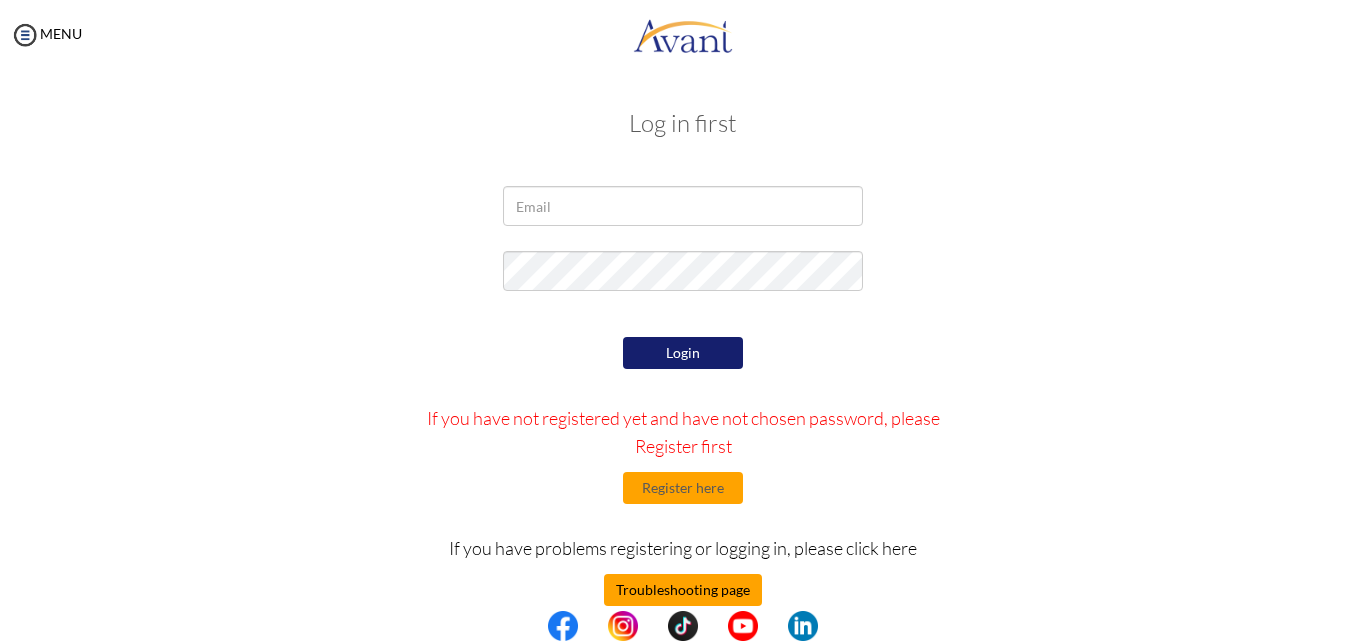 click on "Troubleshooting page" at bounding box center (683, 590) 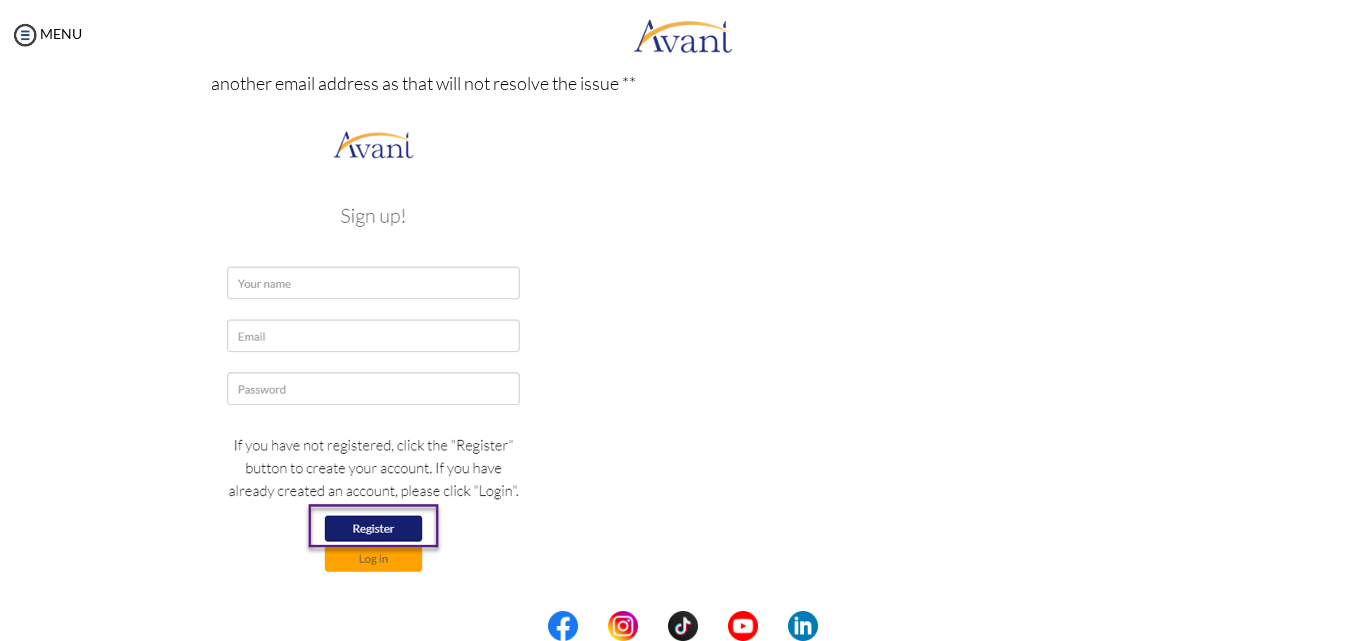scroll, scrollTop: 466, scrollLeft: 0, axis: vertical 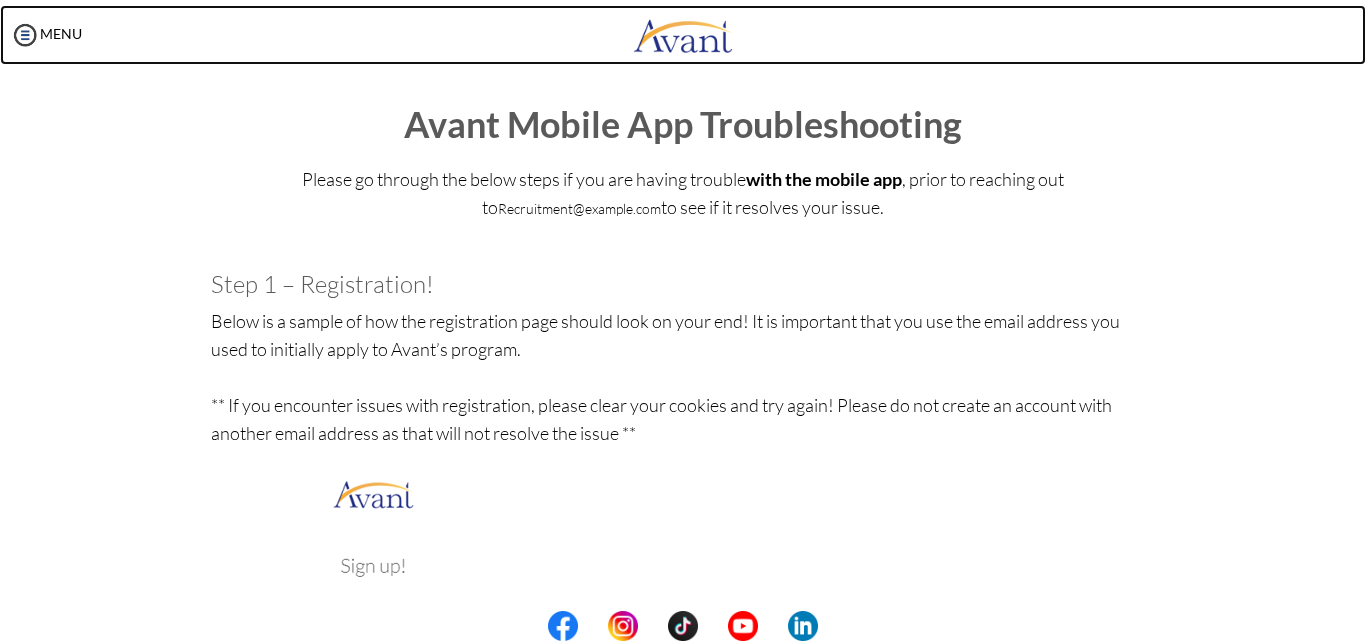 drag, startPoint x: 1359, startPoint y: 1, endPoint x: 915, endPoint y: 53, distance: 447.03467 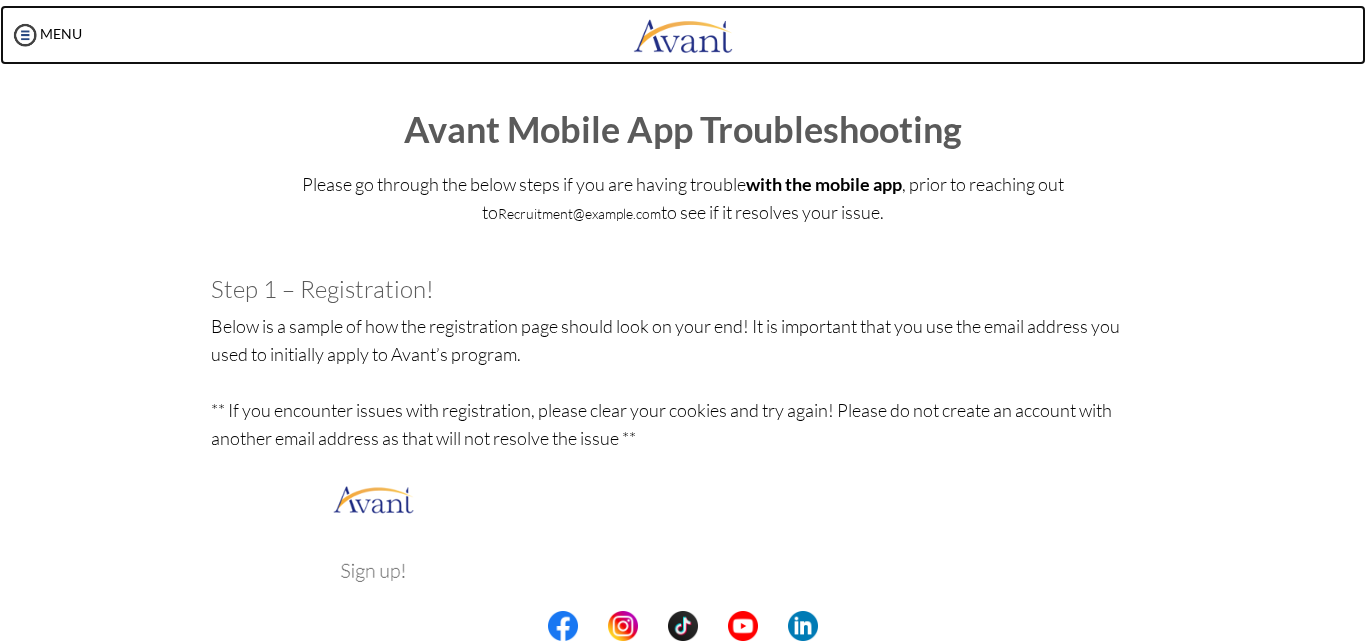 scroll, scrollTop: 5, scrollLeft: 0, axis: vertical 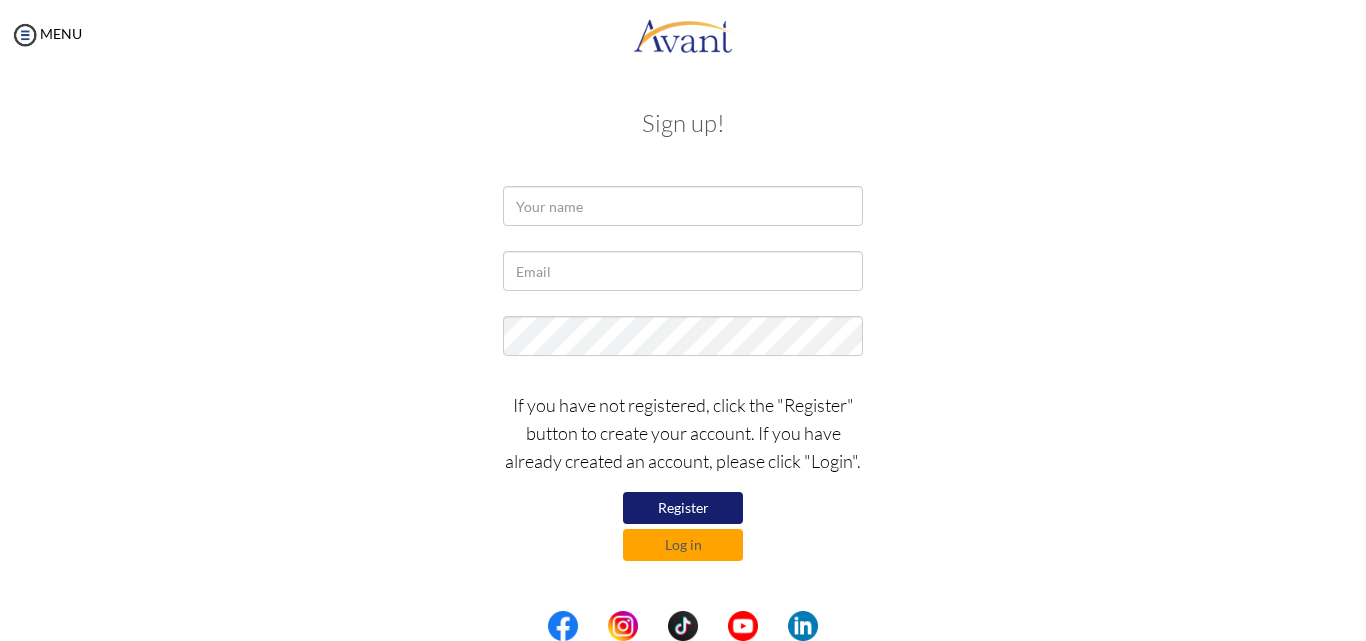 drag, startPoint x: 0, startPoint y: 0, endPoint x: 973, endPoint y: 130, distance: 981.64606 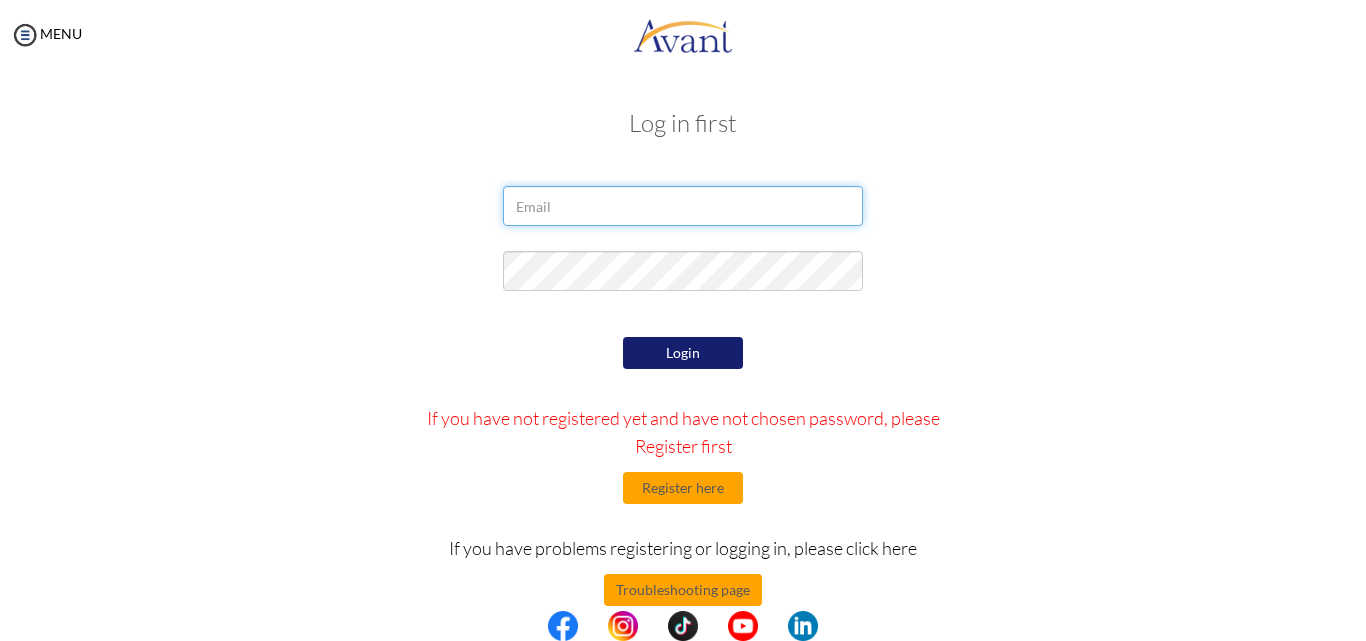 click at bounding box center [683, 206] 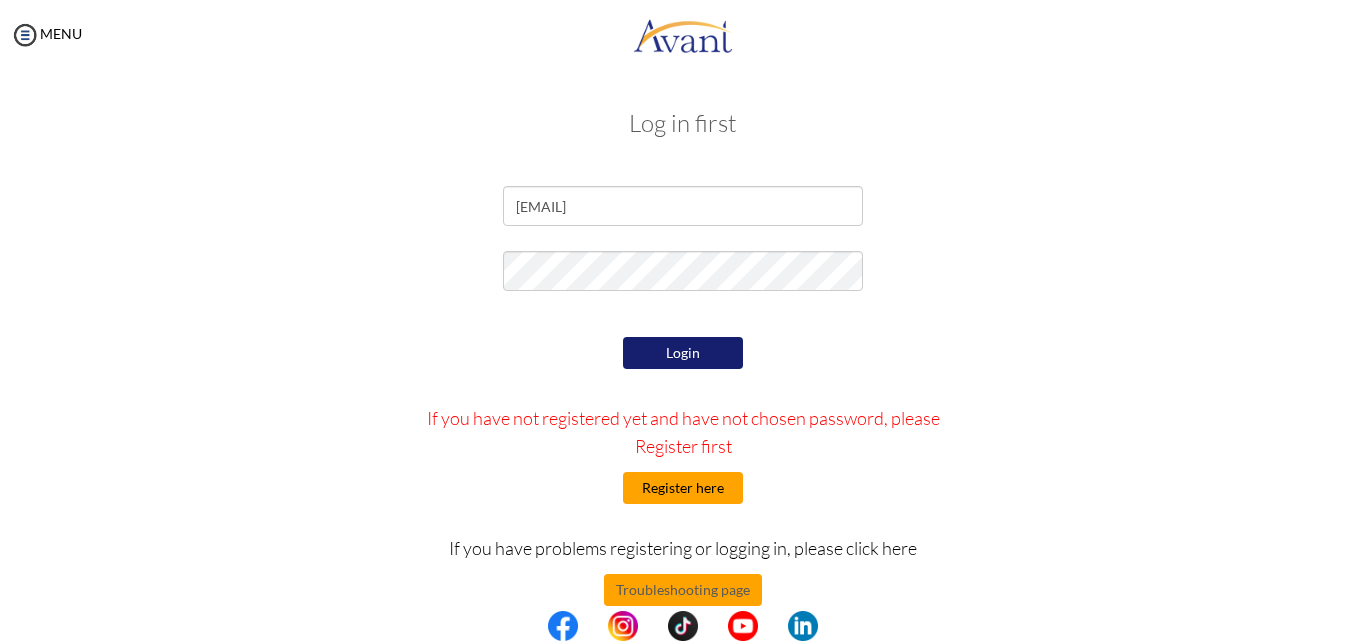 click on "Register here" at bounding box center [683, 488] 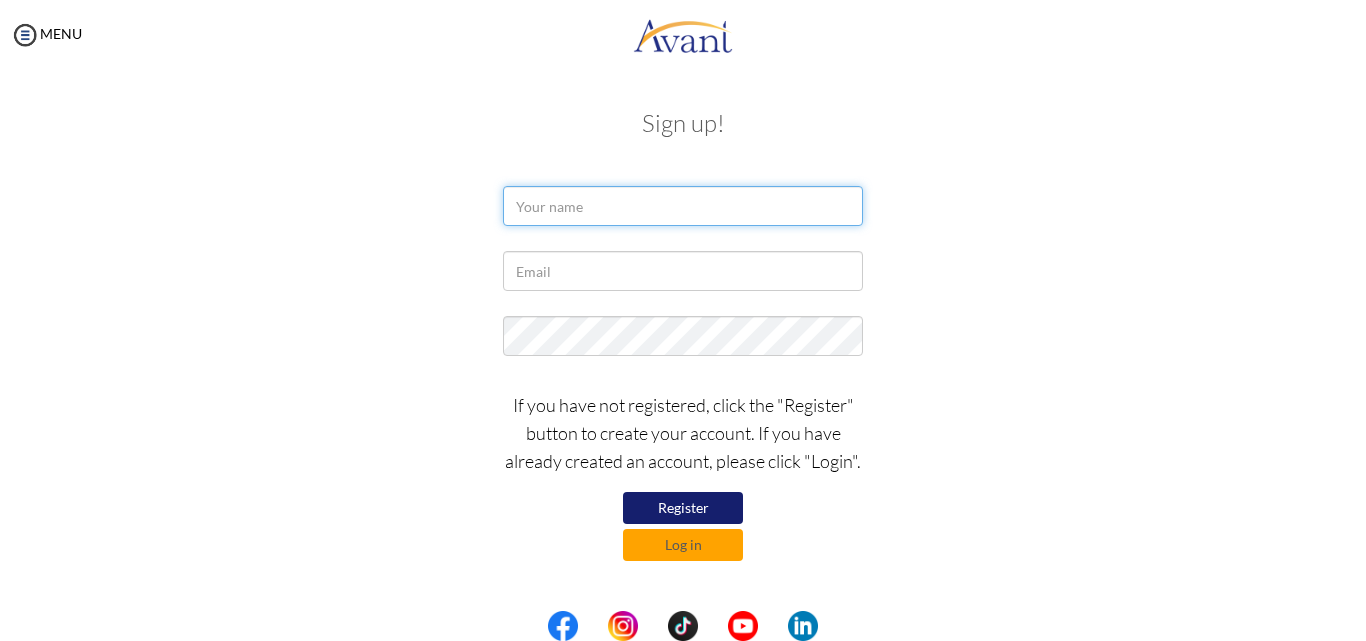 click at bounding box center (683, 206) 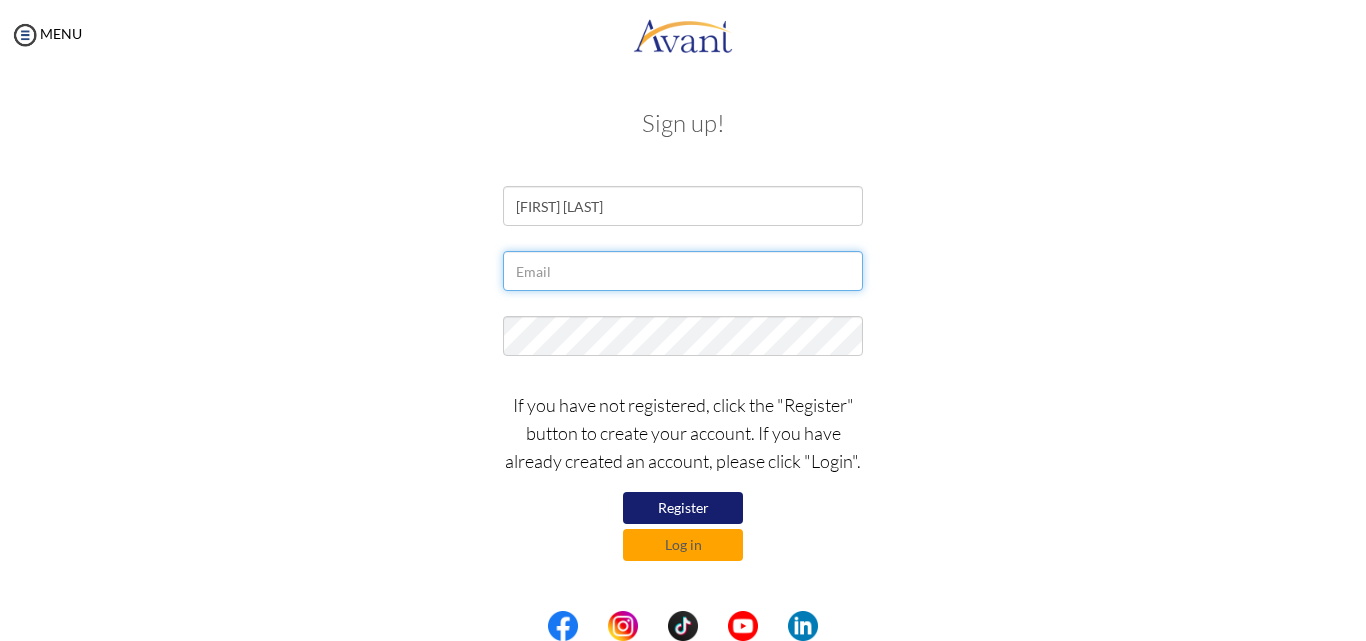 click at bounding box center (683, 271) 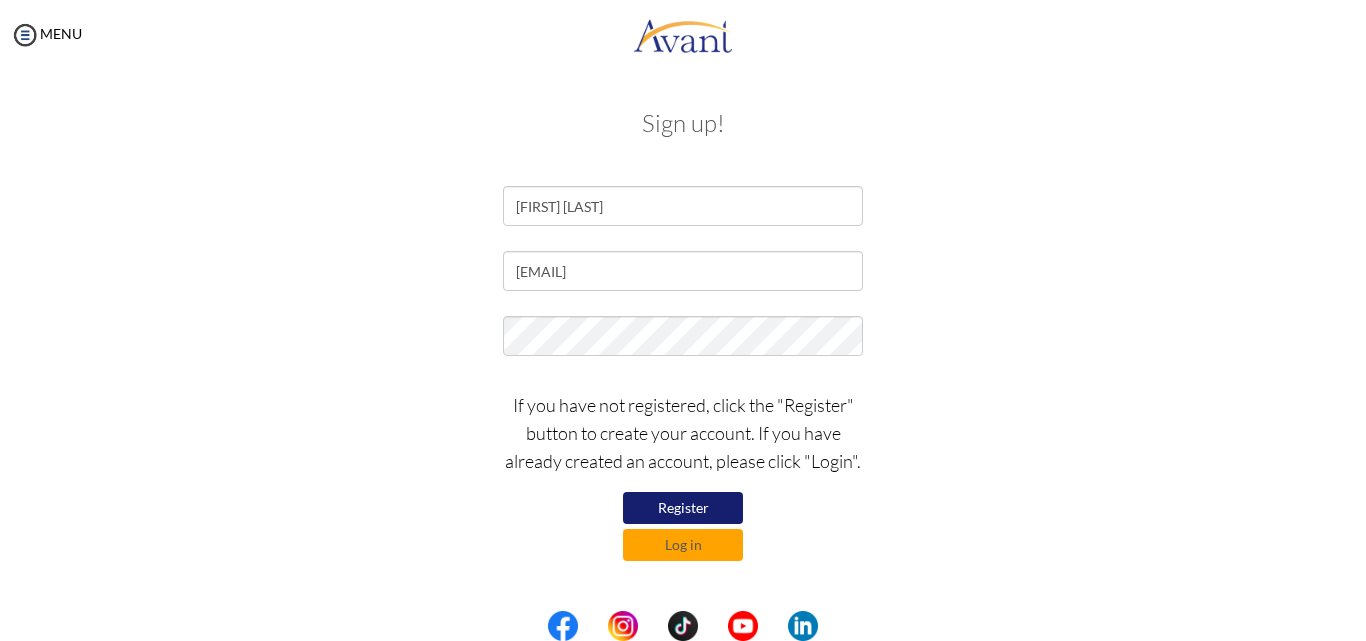 click on "Register" at bounding box center [683, 508] 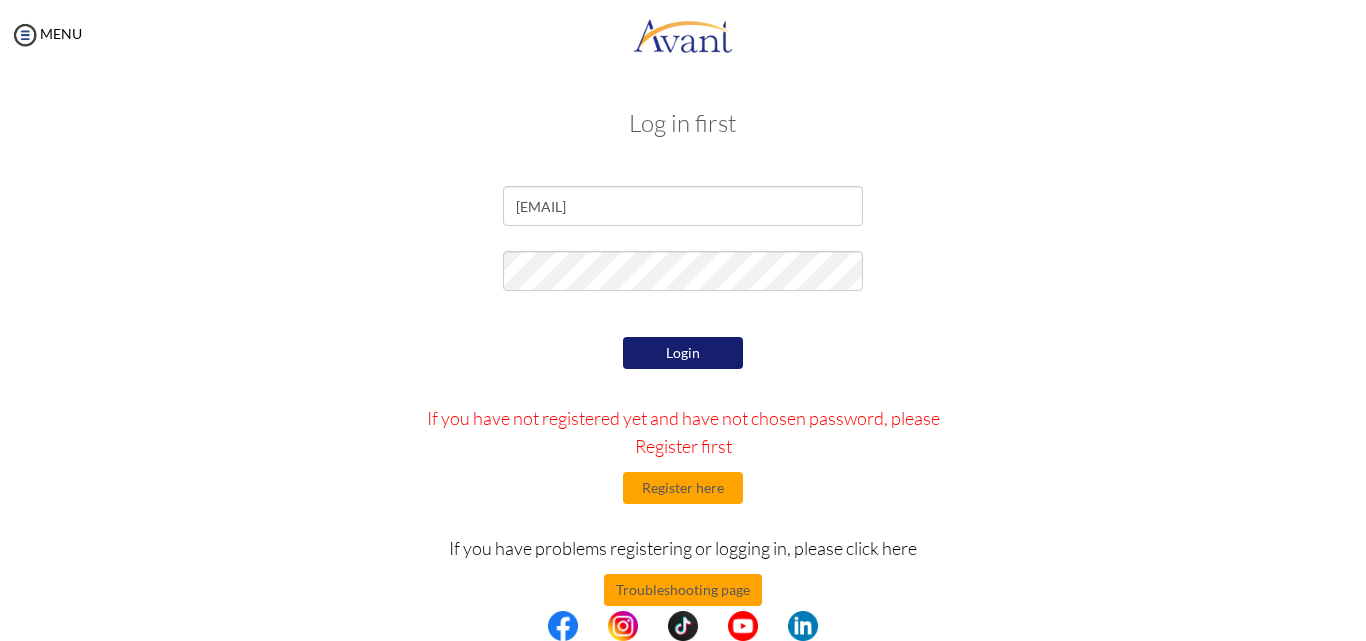 click on "Login" at bounding box center (683, 353) 